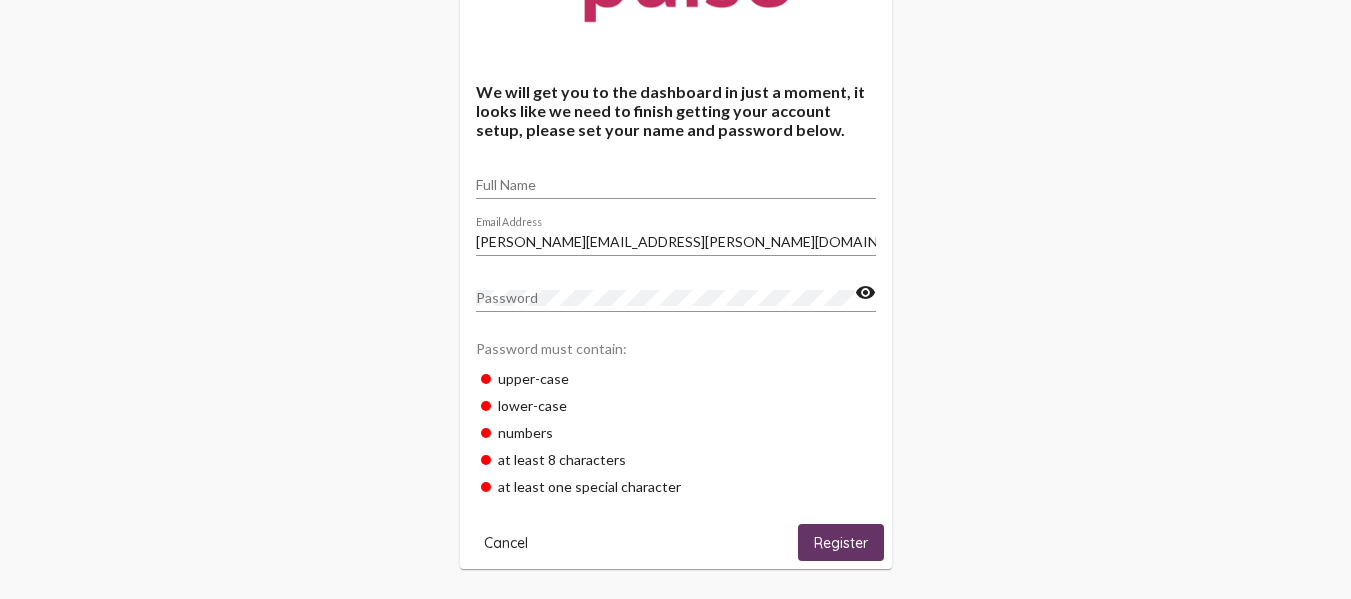 scroll, scrollTop: 266, scrollLeft: 0, axis: vertical 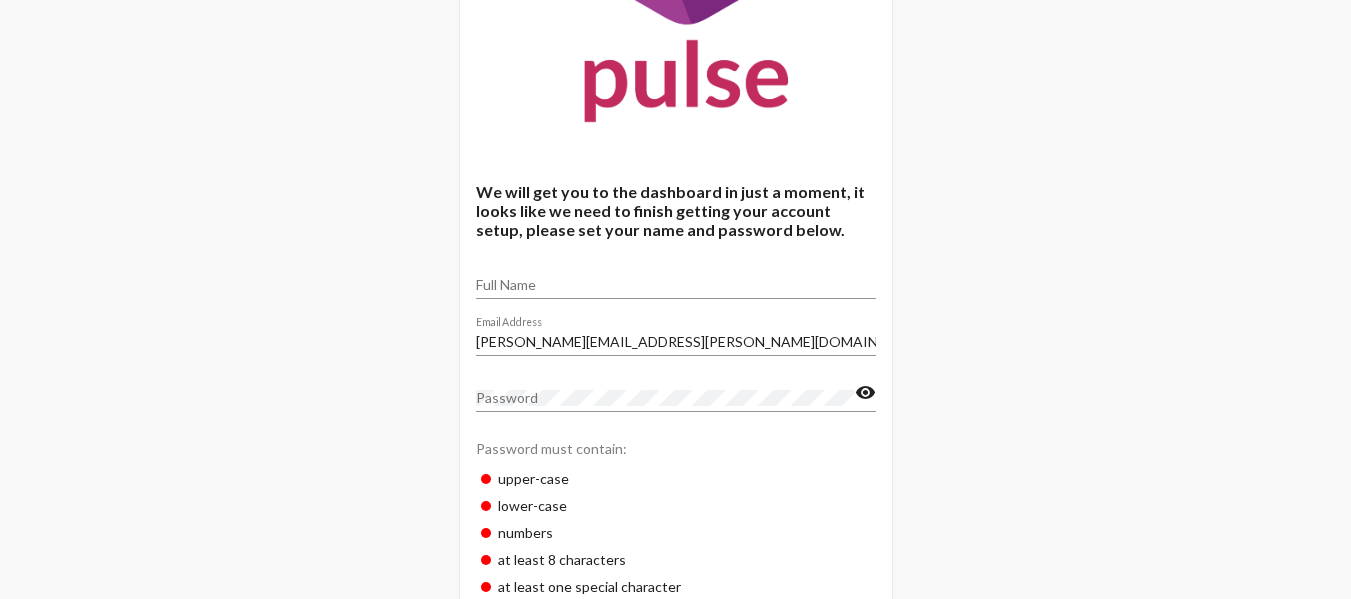 click on "Full Name" at bounding box center (676, 285) 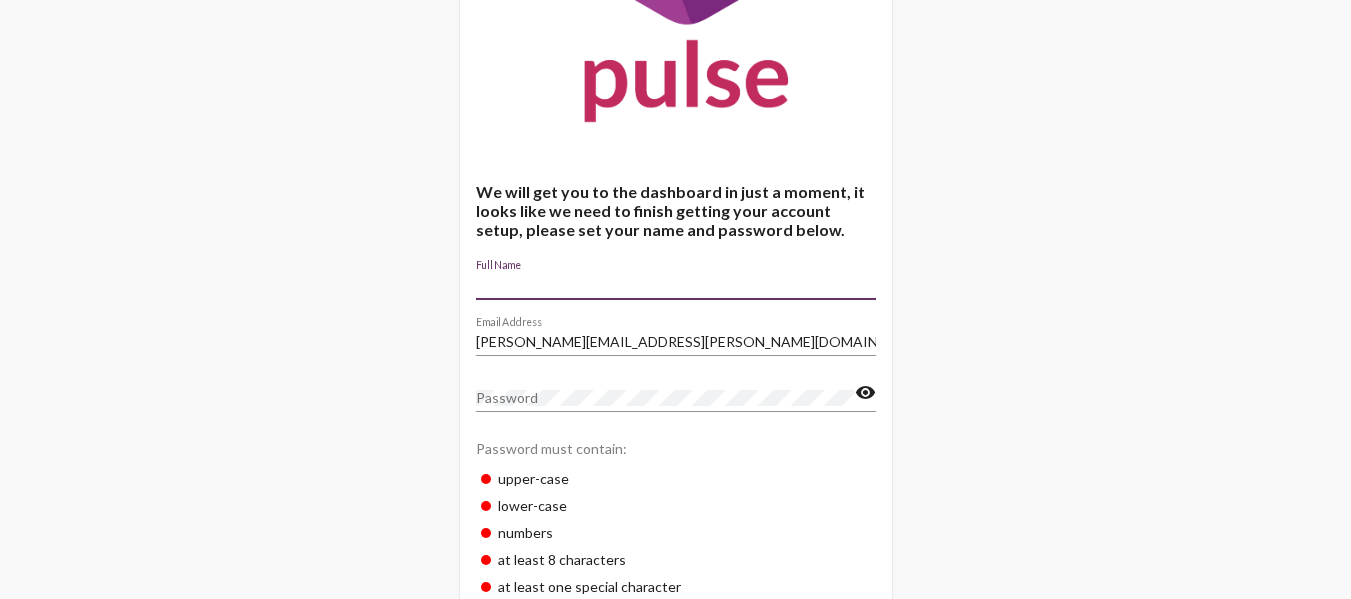 type on "[PERSON_NAME]" 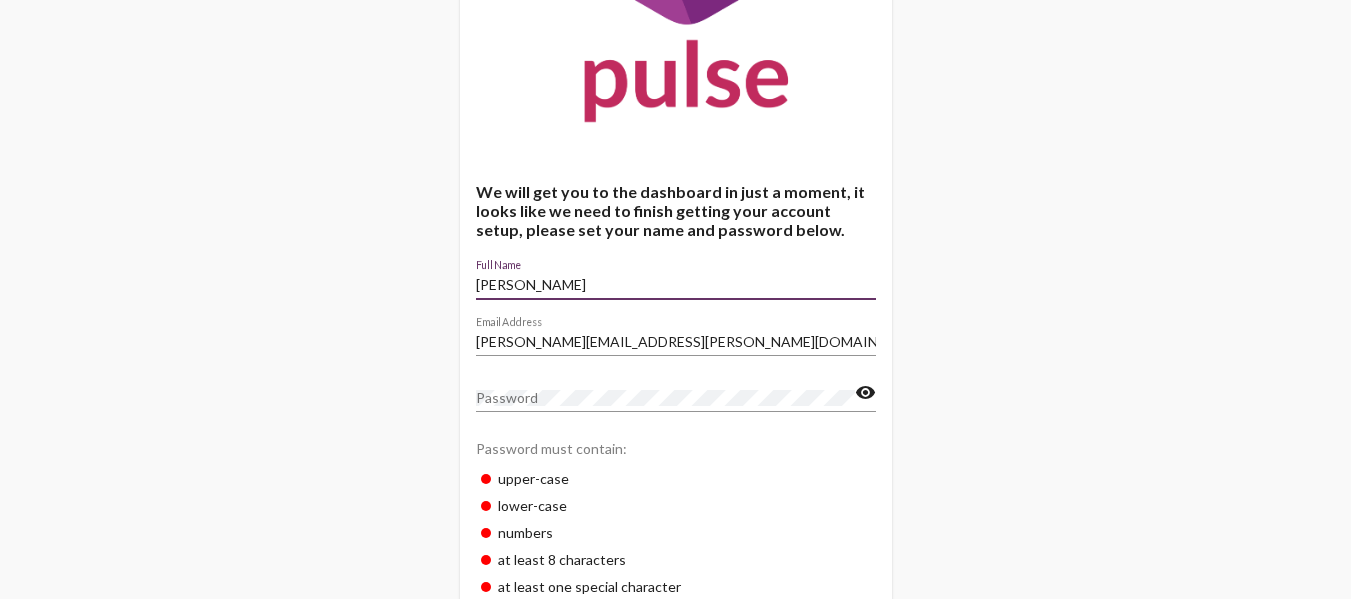 scroll, scrollTop: 366, scrollLeft: 0, axis: vertical 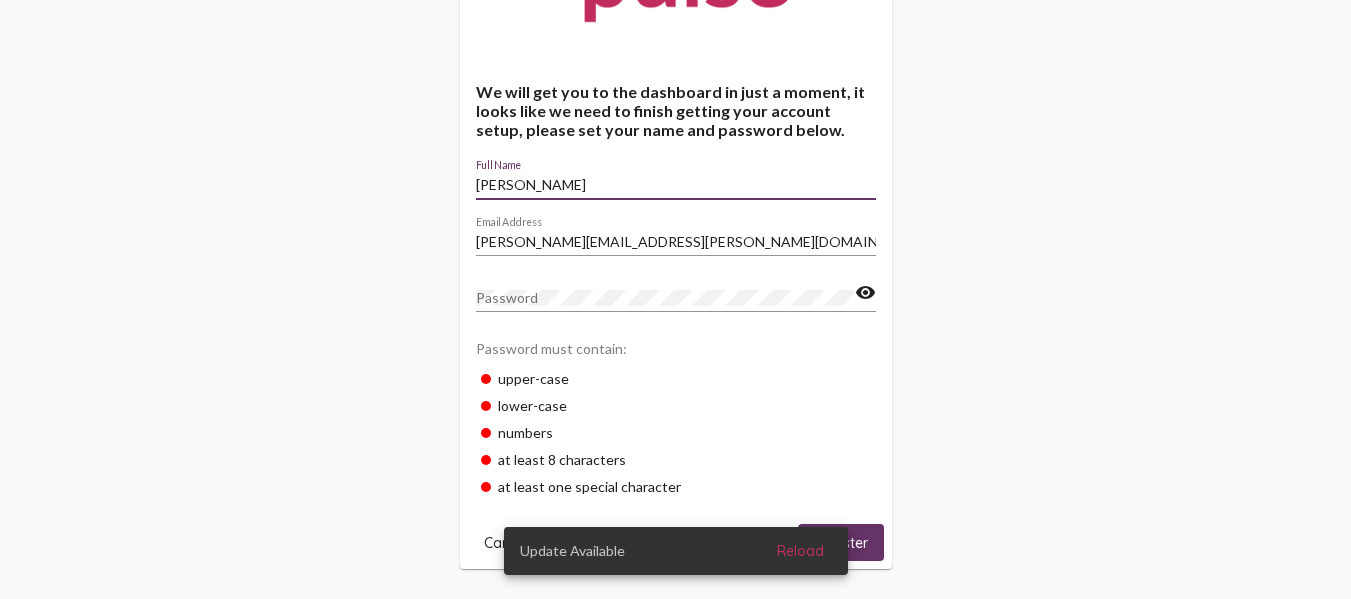 click on "Password" 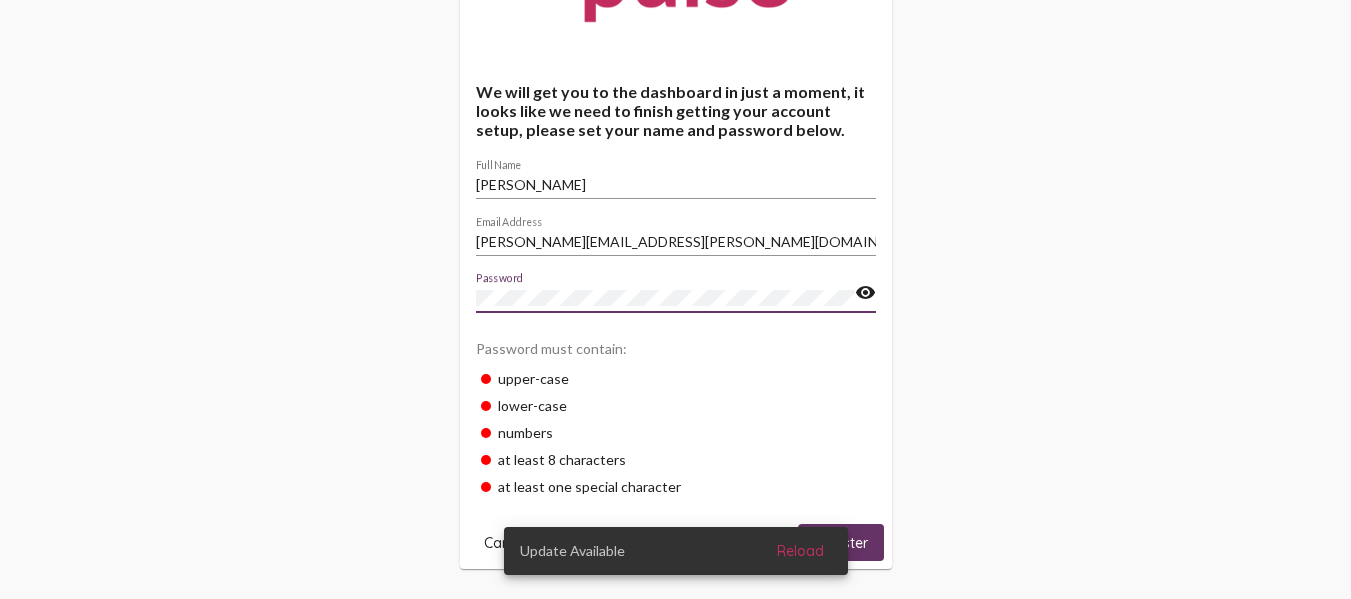 click on "We will get you to the dashboard in just a moment, it looks like we need to finish getting your account setup, please set your name and password below. Richard newman Full Name richard.newman@salvationarmy.ca Email Address Password visibility Password must contain:  upper-case lower-case  numbers  at least 8 characters  at least one special character  Cancel Register" 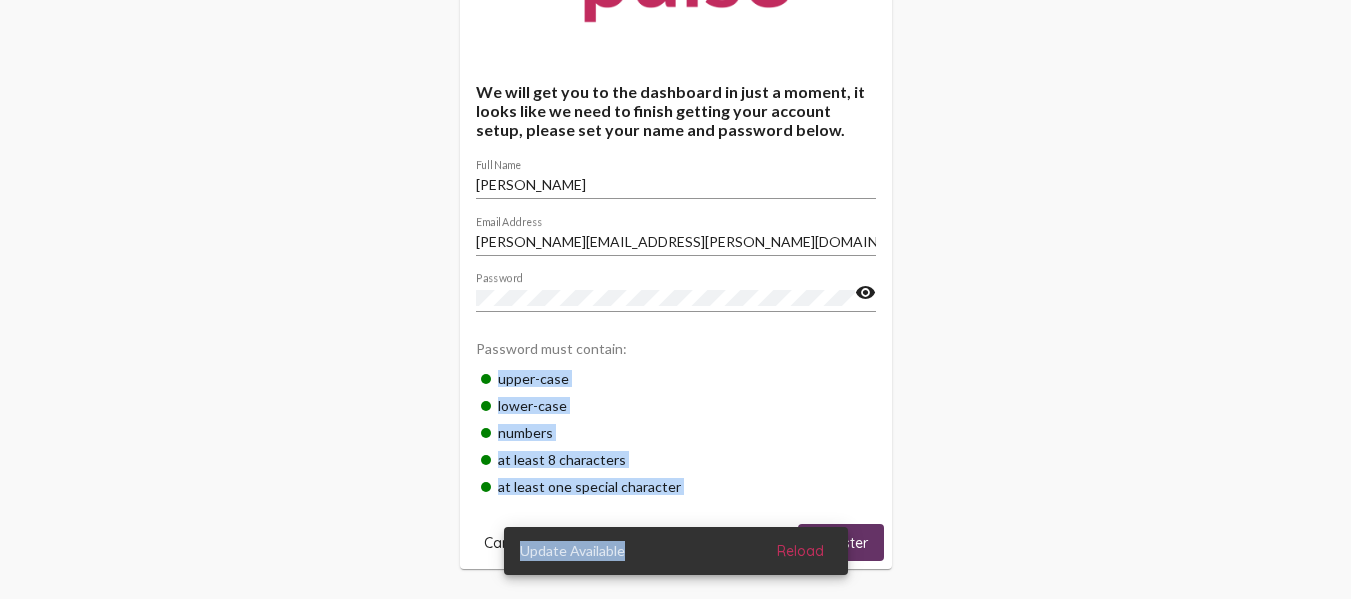 drag, startPoint x: 869, startPoint y: 541, endPoint x: 1020, endPoint y: 347, distance: 245.83939 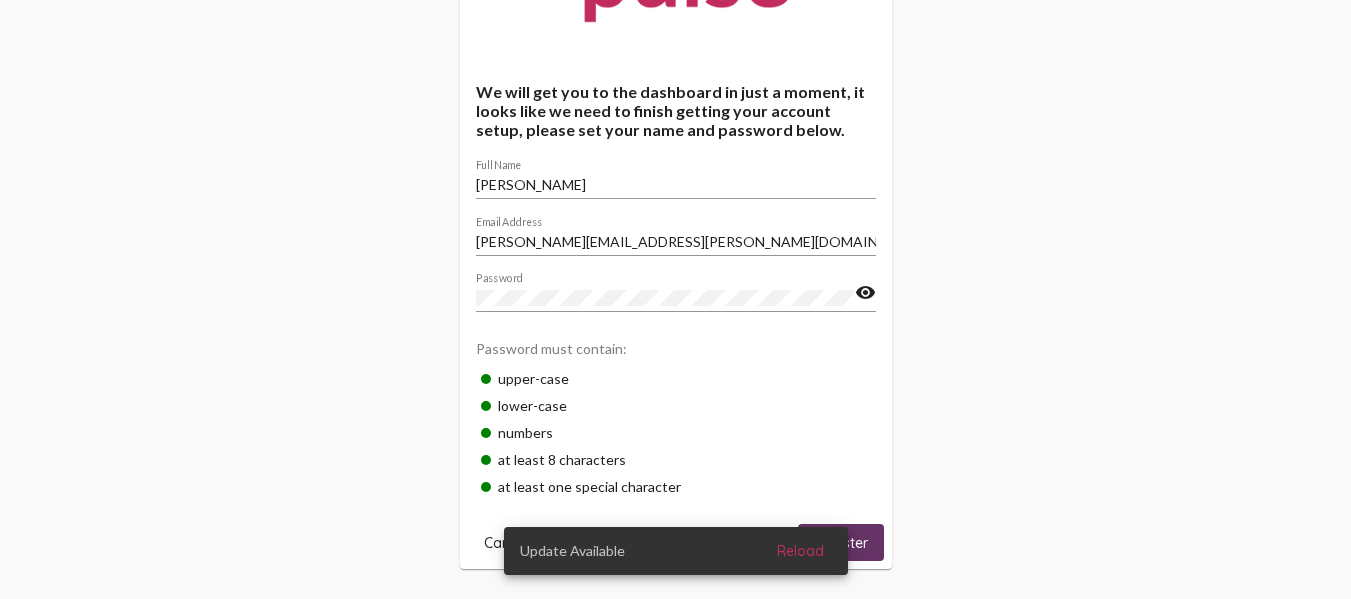 click on "We will get you to the dashboard in just a moment, it looks like we need to finish getting your account setup, please set your name and password below. Richard newman Full Name richard.newman@salvationarmy.ca Email Address Password visibility Password must contain:  upper-case lower-case  numbers  at least 8 characters  at least one special character  Cancel Register" 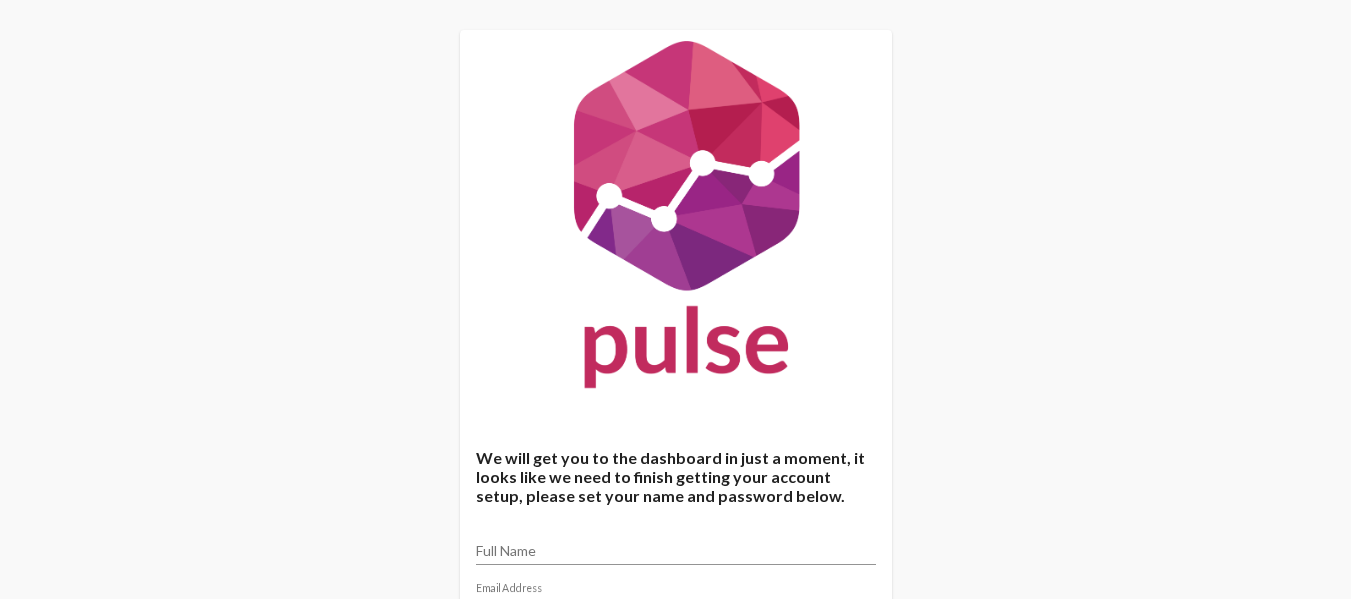 scroll, scrollTop: 366, scrollLeft: 0, axis: vertical 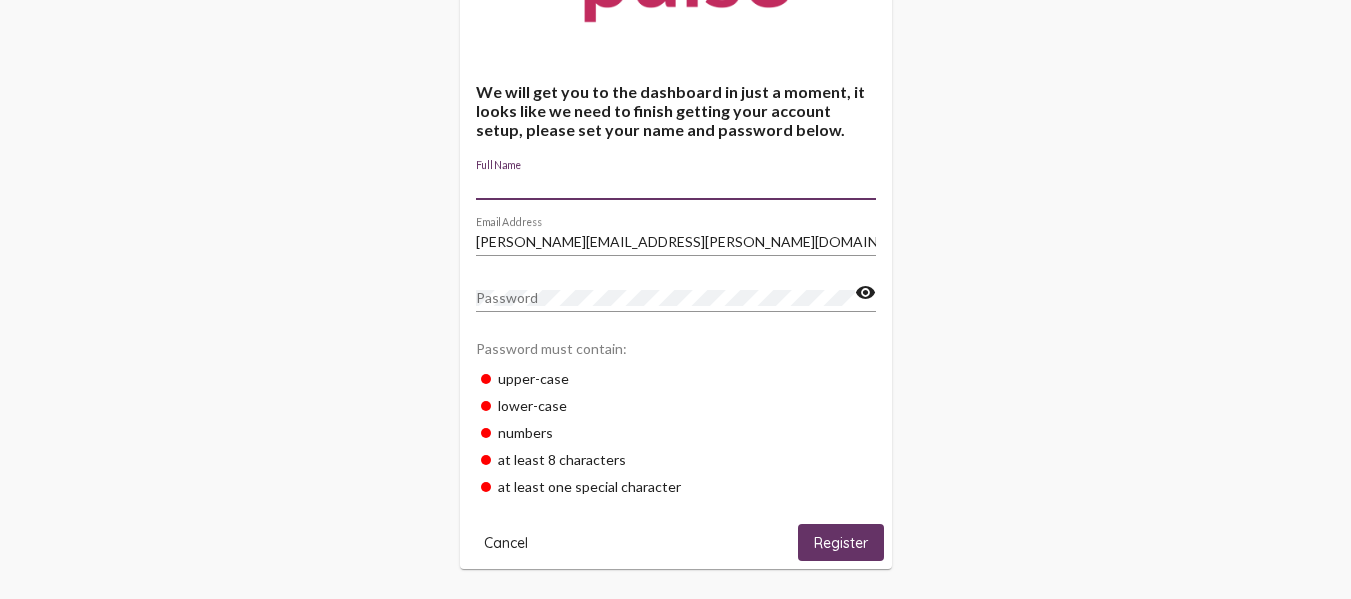 click on "Full Name" at bounding box center [676, 185] 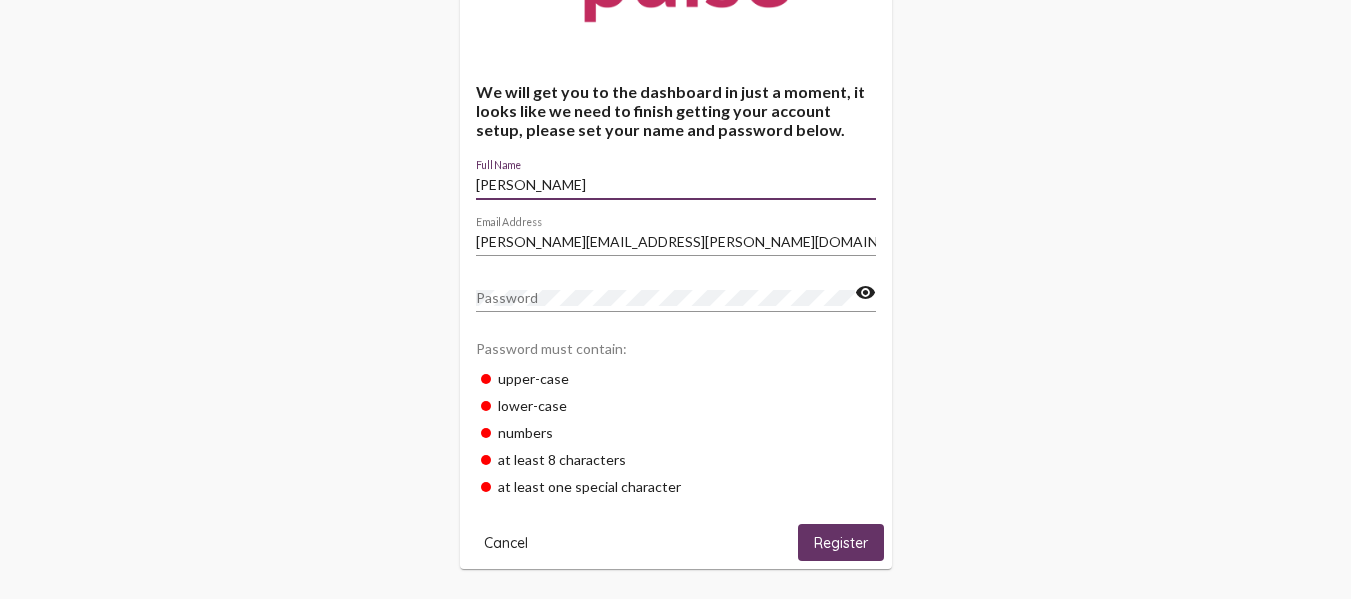 click on "Password" 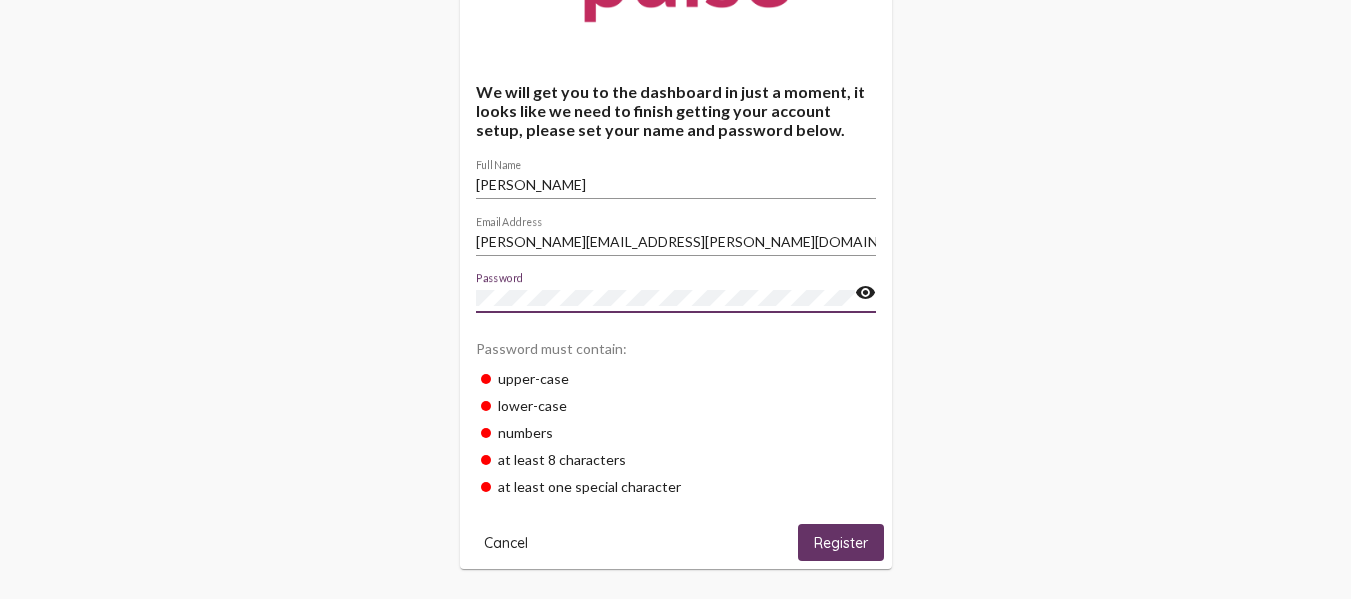 click on "Password" 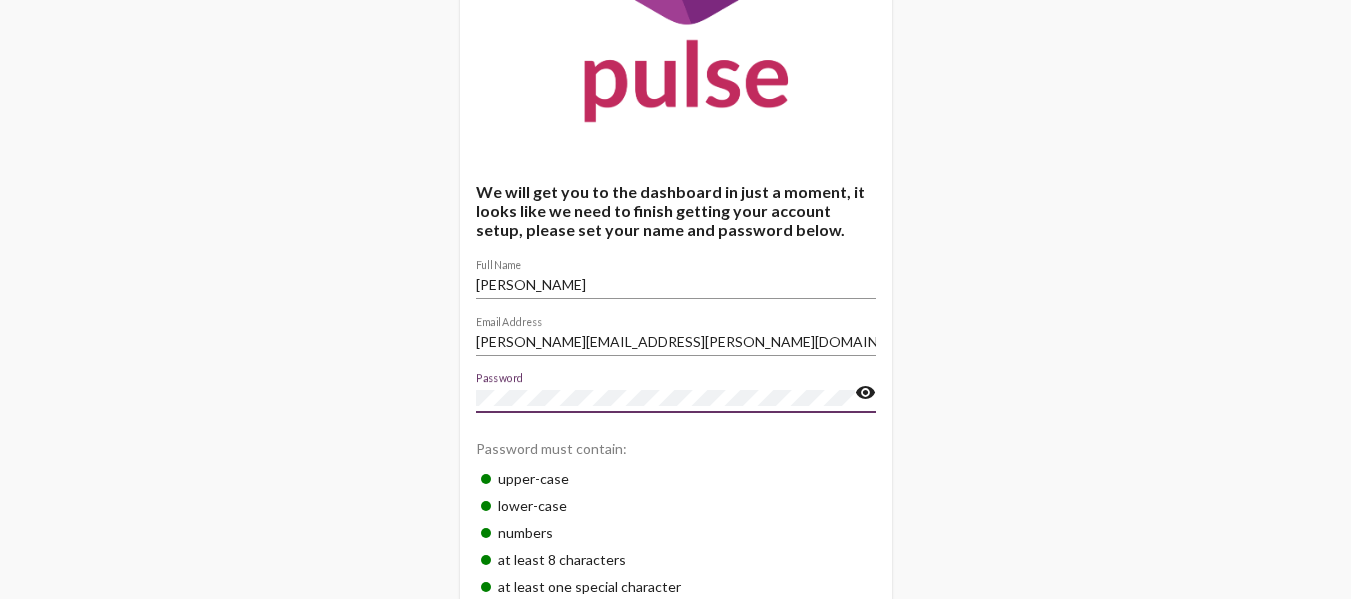 scroll, scrollTop: 366, scrollLeft: 0, axis: vertical 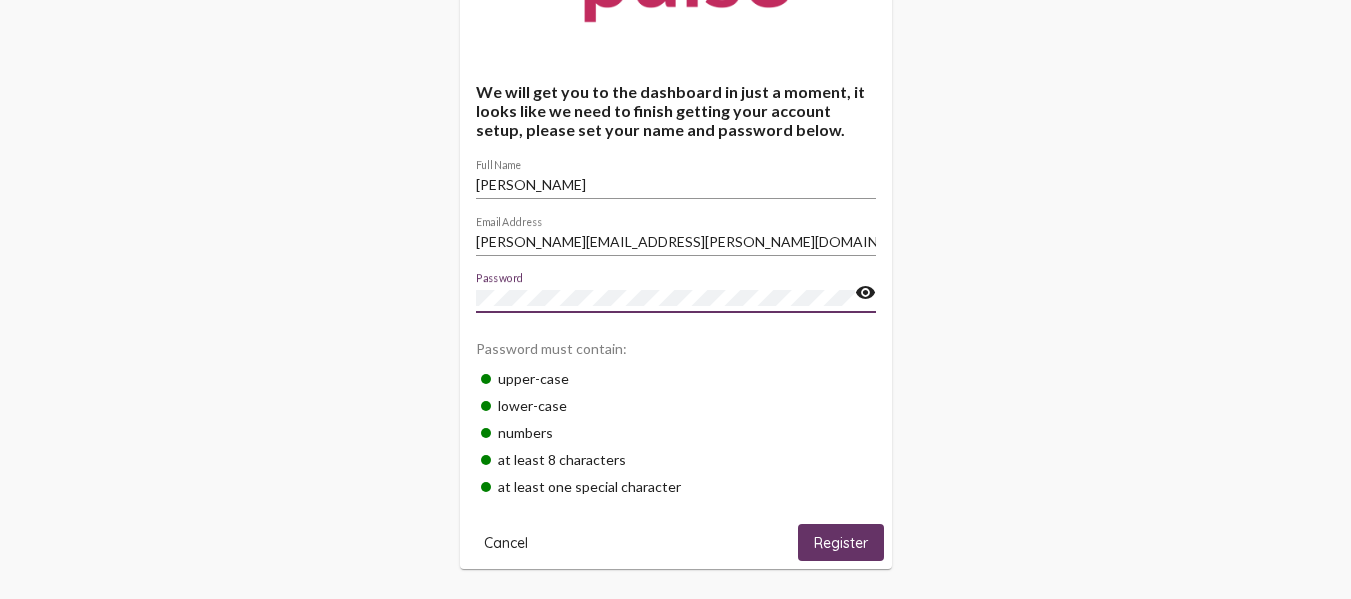 click on "Register" 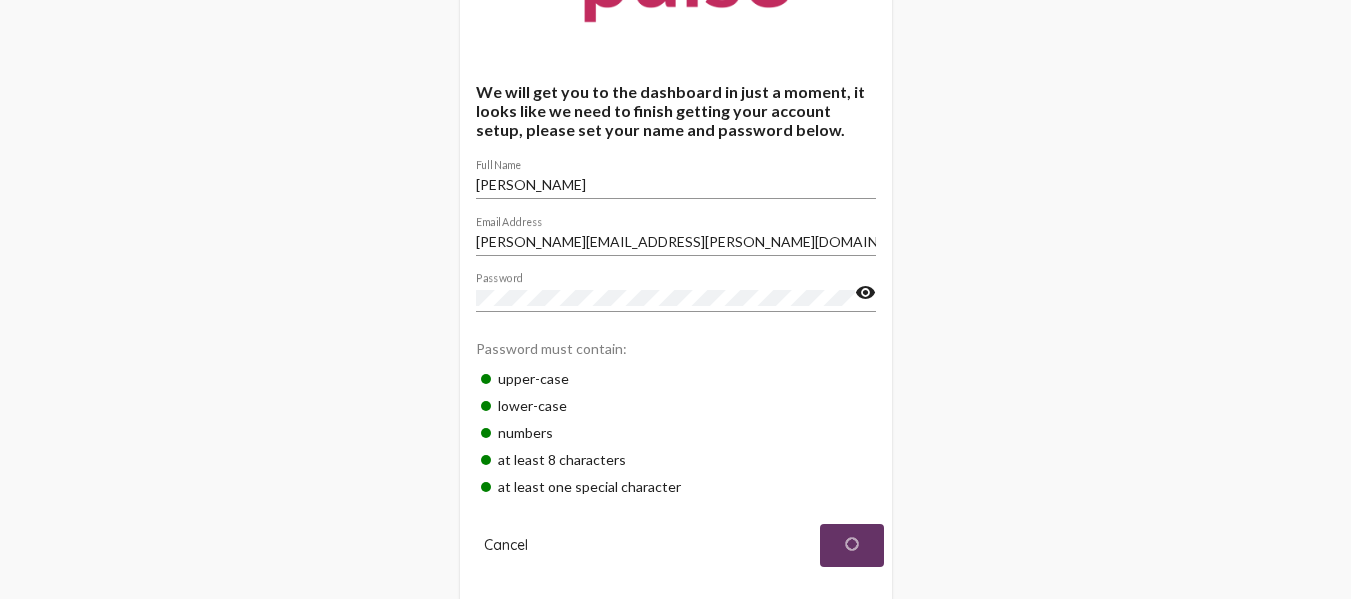 click on "visibility" 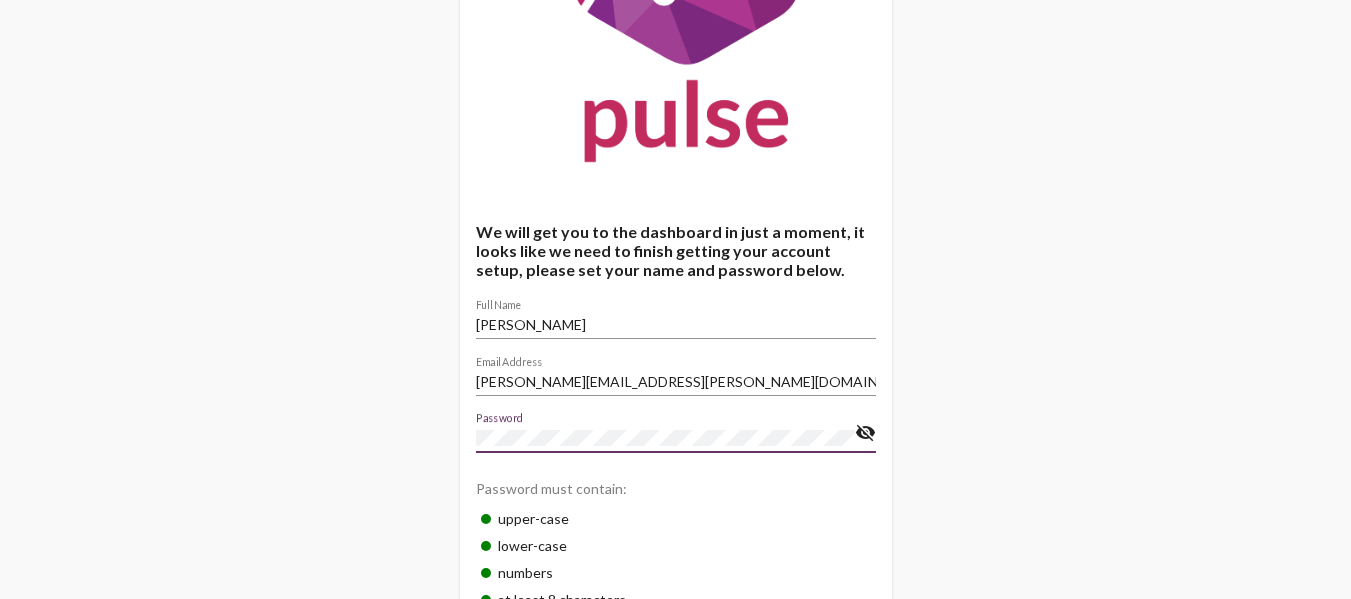 scroll, scrollTop: 426, scrollLeft: 0, axis: vertical 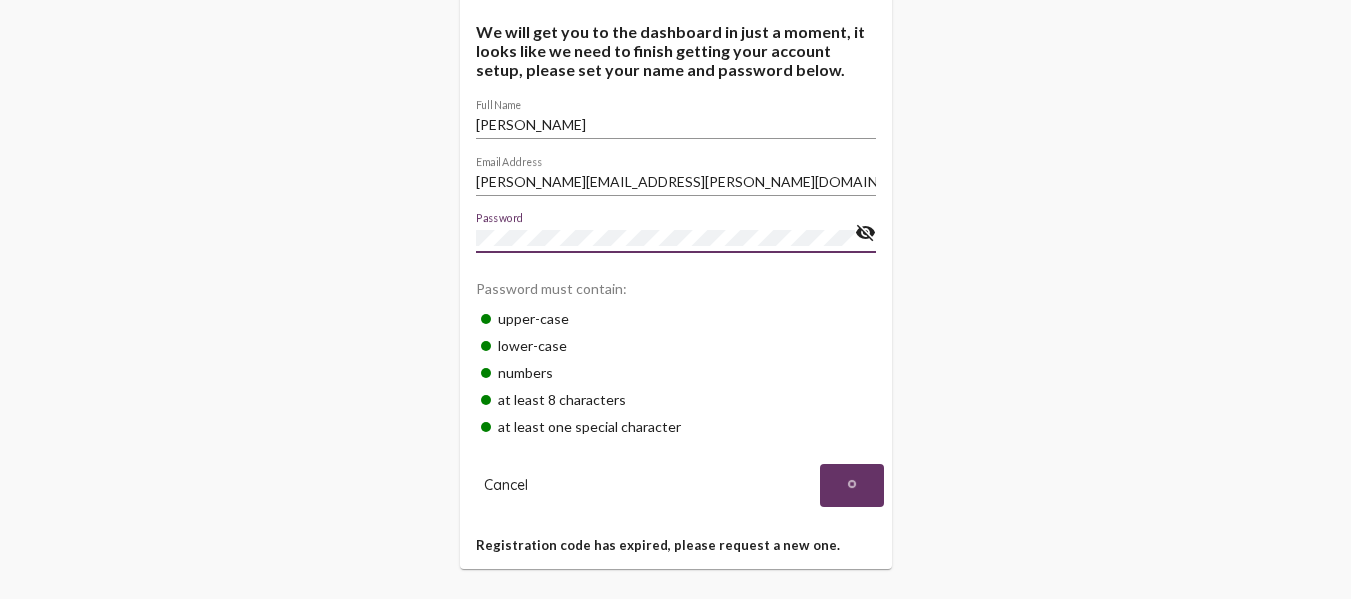 click on "We will get you to the dashboard in just a moment, it looks like we need to finish getting your account setup, please set your name and password below. Richard newman Full Name richard.newman@salvationarmy.ca Email Address Password visibility_off Password must contain:  upper-case lower-case  numbers  at least 8 characters  at least one special character  Cancel Registration code has expired, please request a new one." 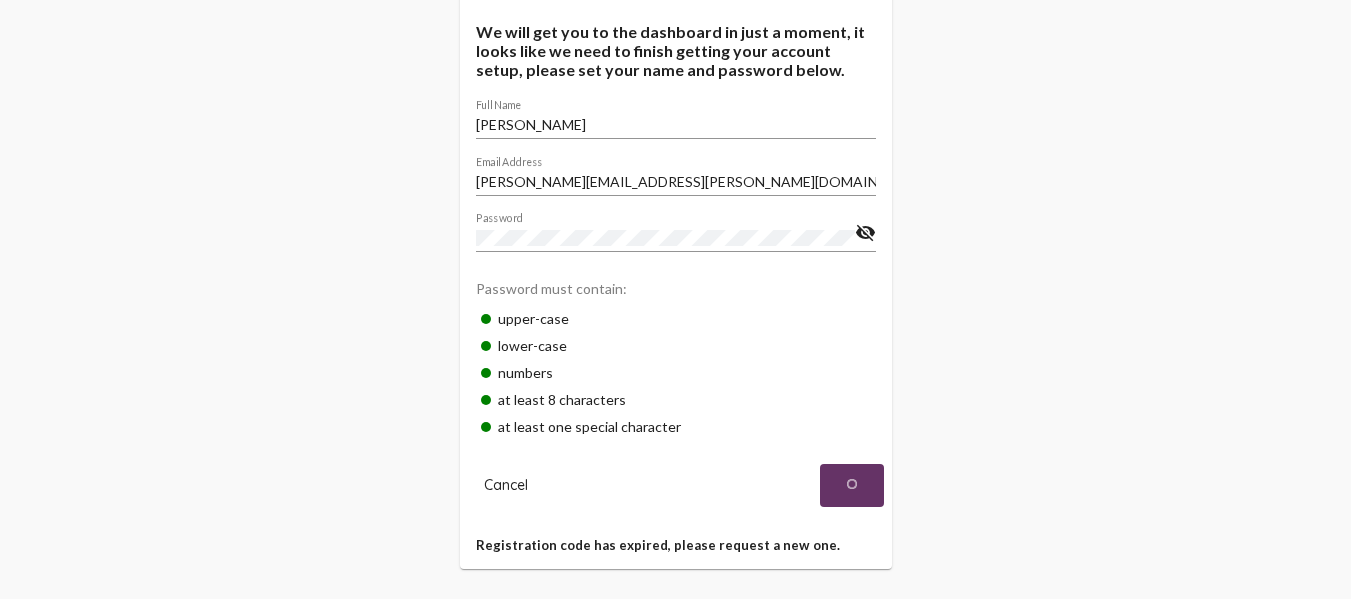 click on "Registration code has expired, please request a new one." 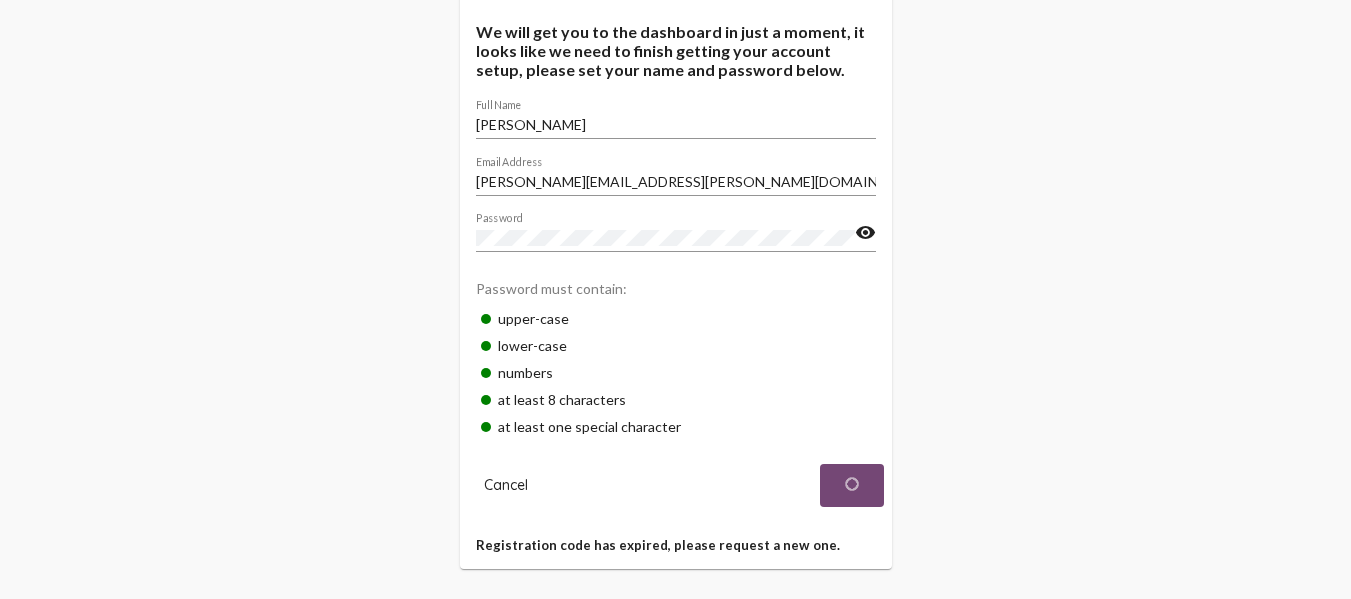 click 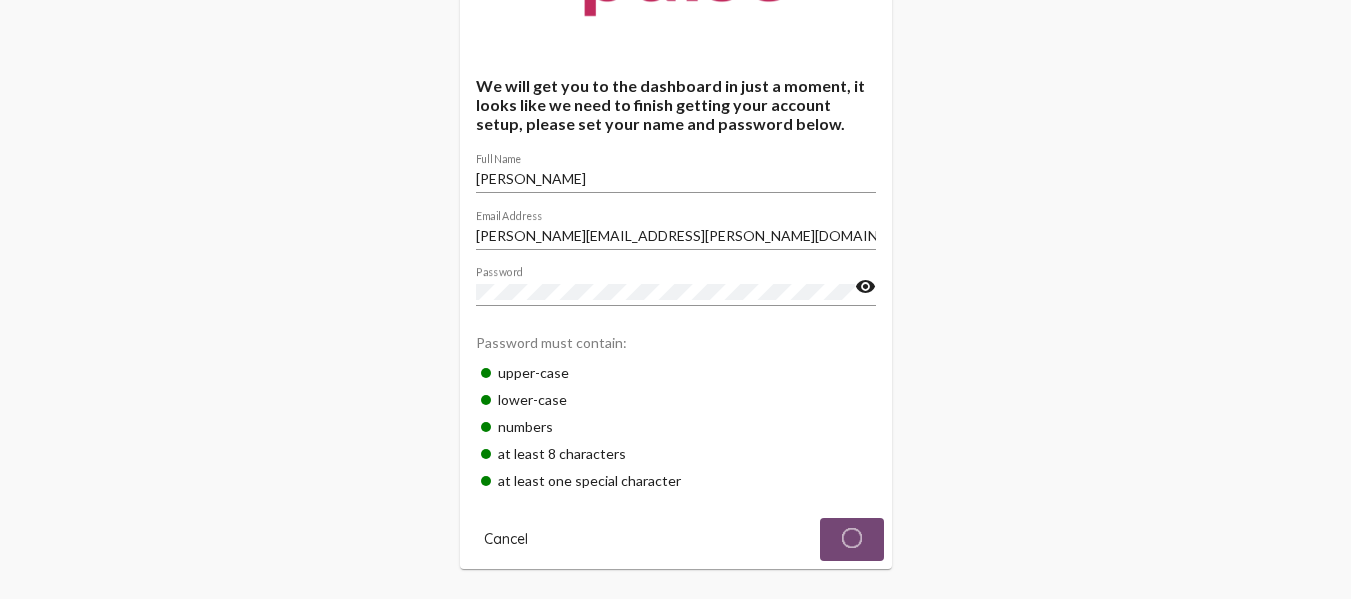 scroll, scrollTop: 426, scrollLeft: 0, axis: vertical 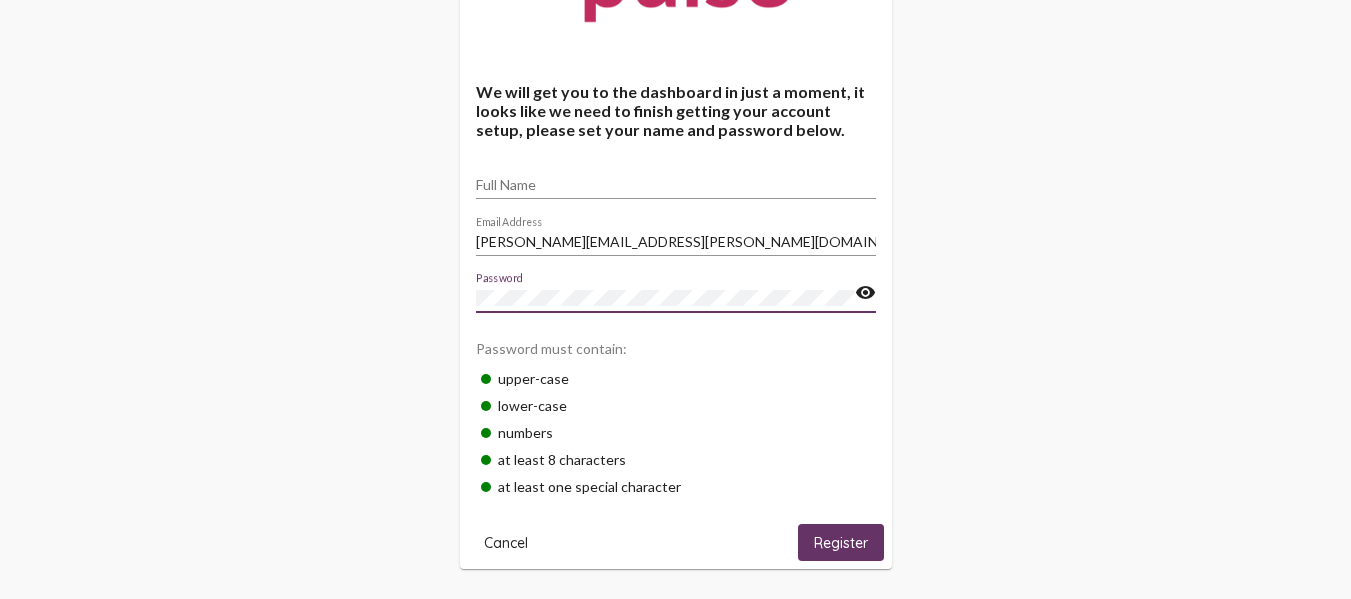 click on "visibility" 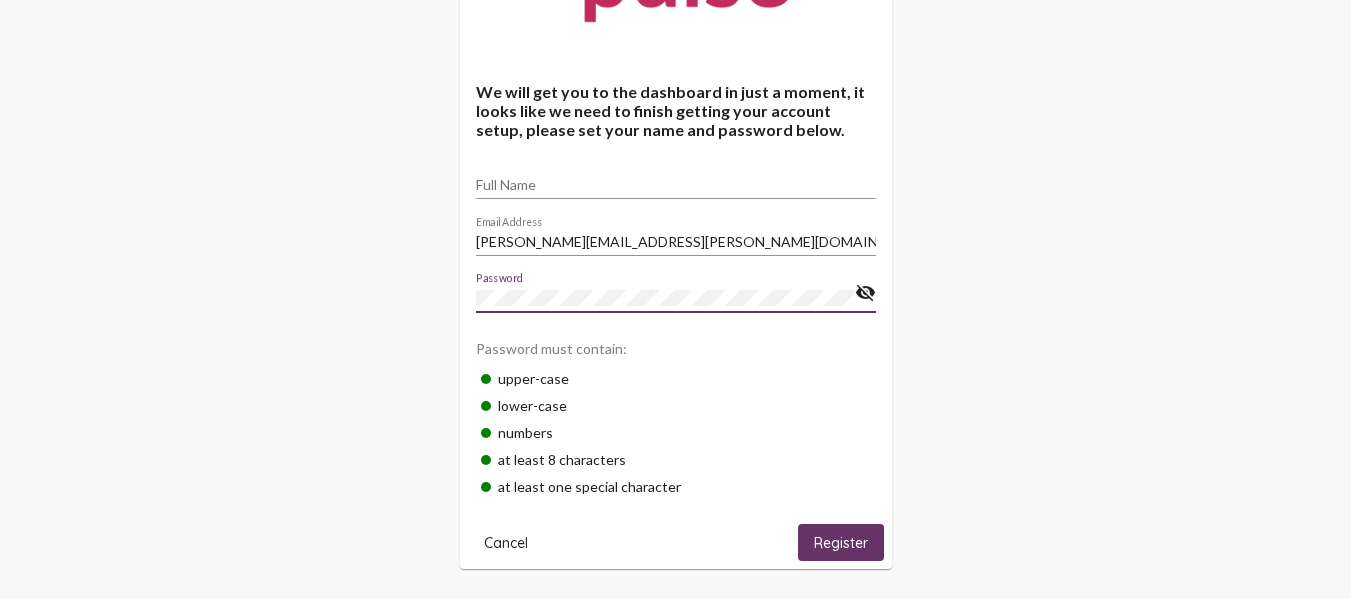 click on "Register" 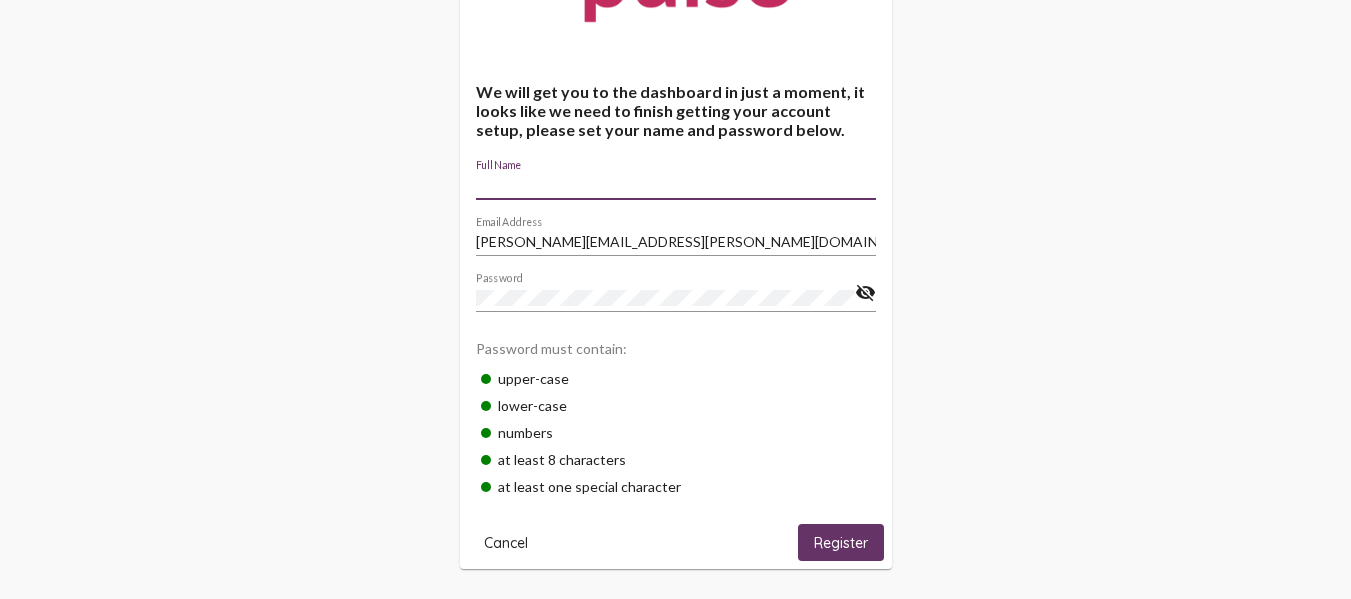 click on "Full Name" at bounding box center (676, 185) 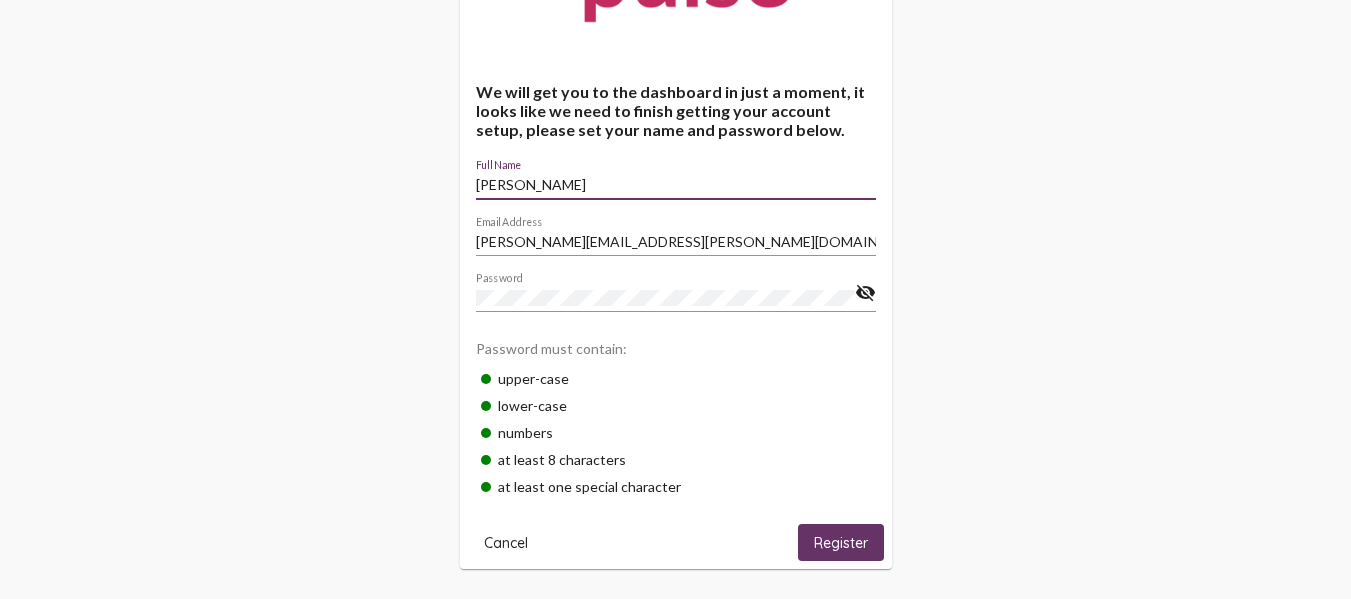 click on "Register" 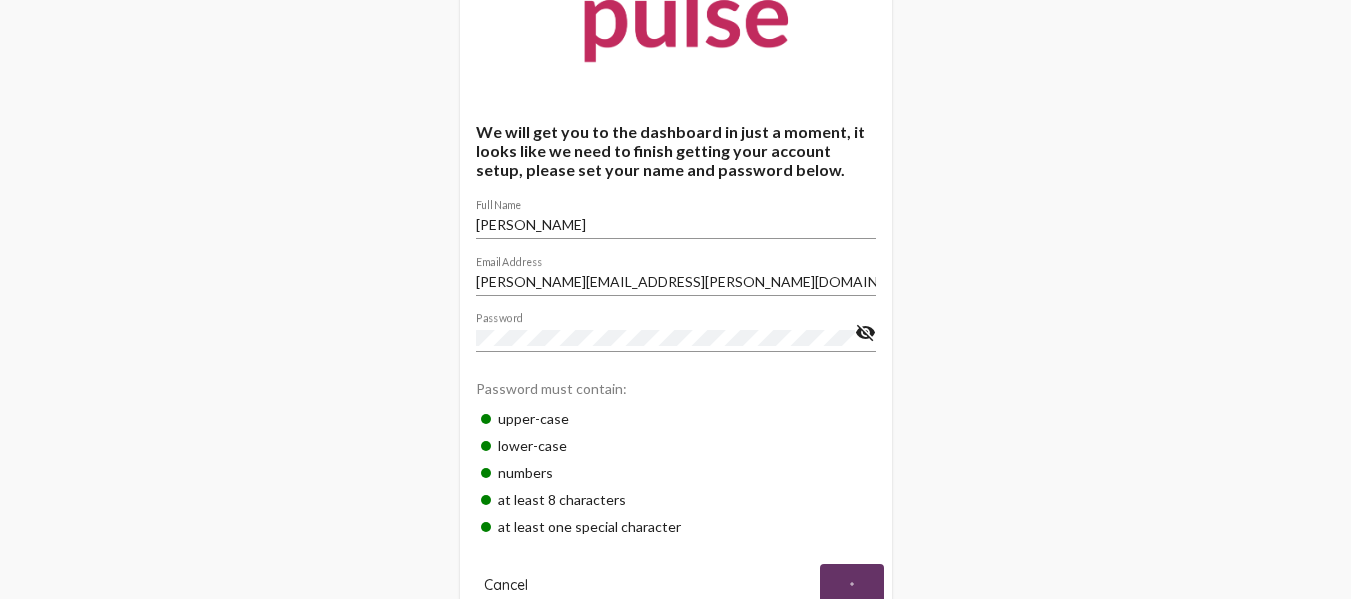 scroll, scrollTop: 0, scrollLeft: 0, axis: both 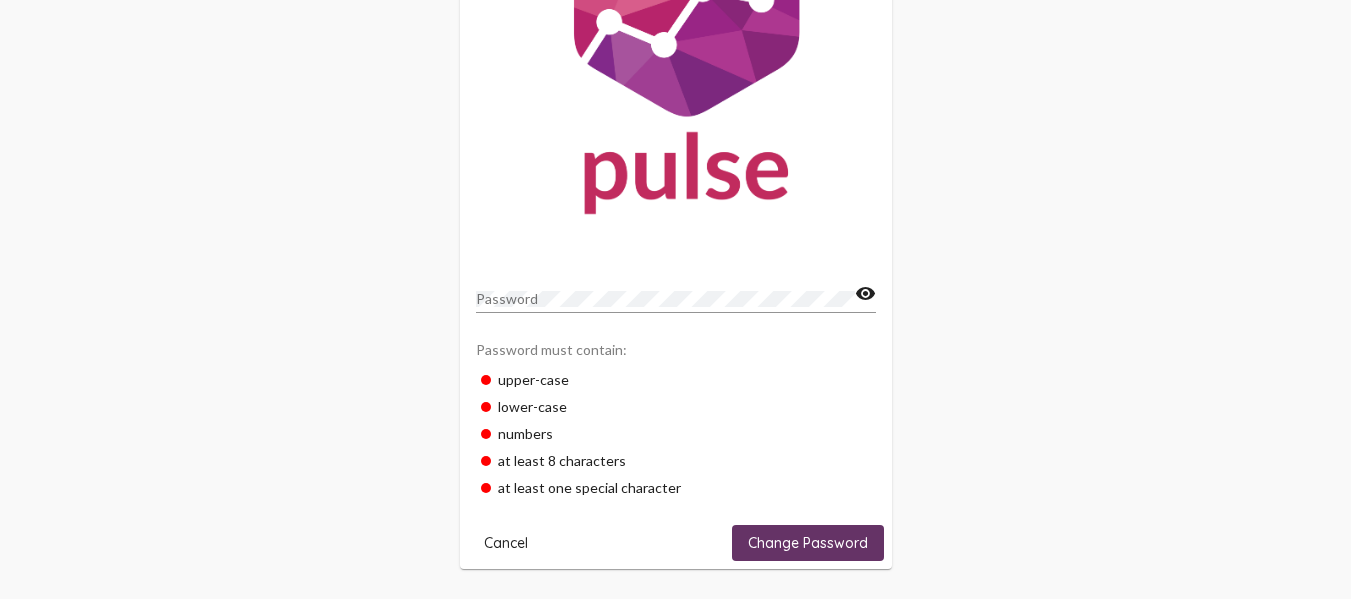click on "Password" 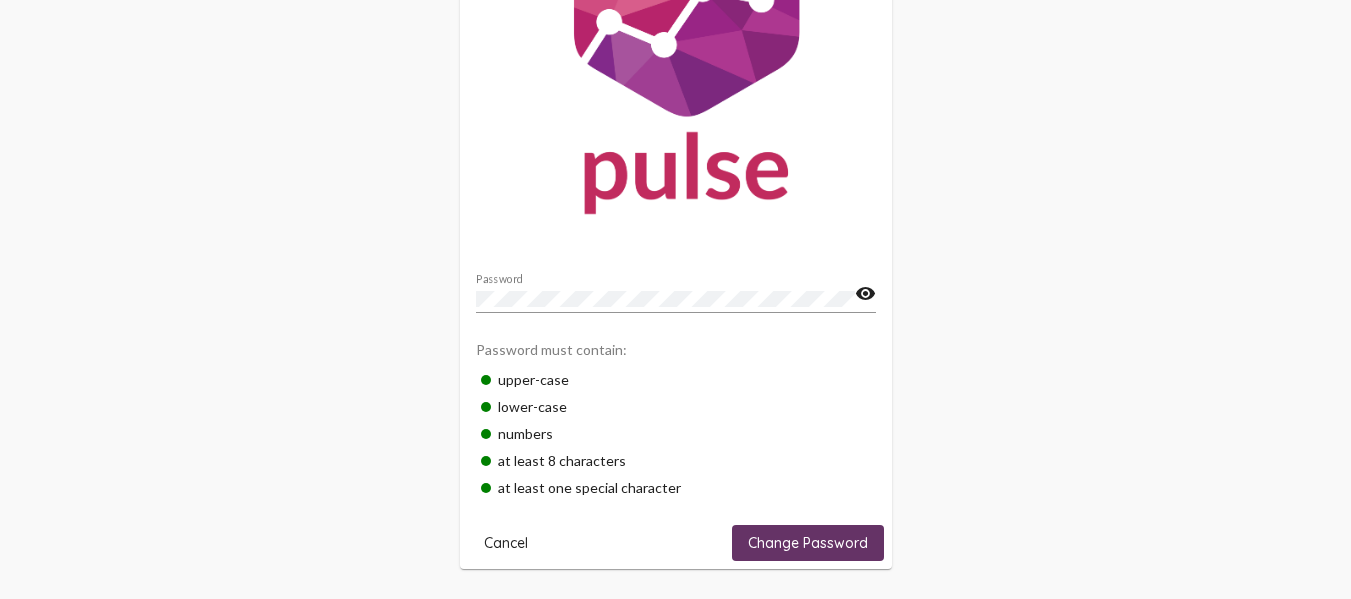 click on "visibility" 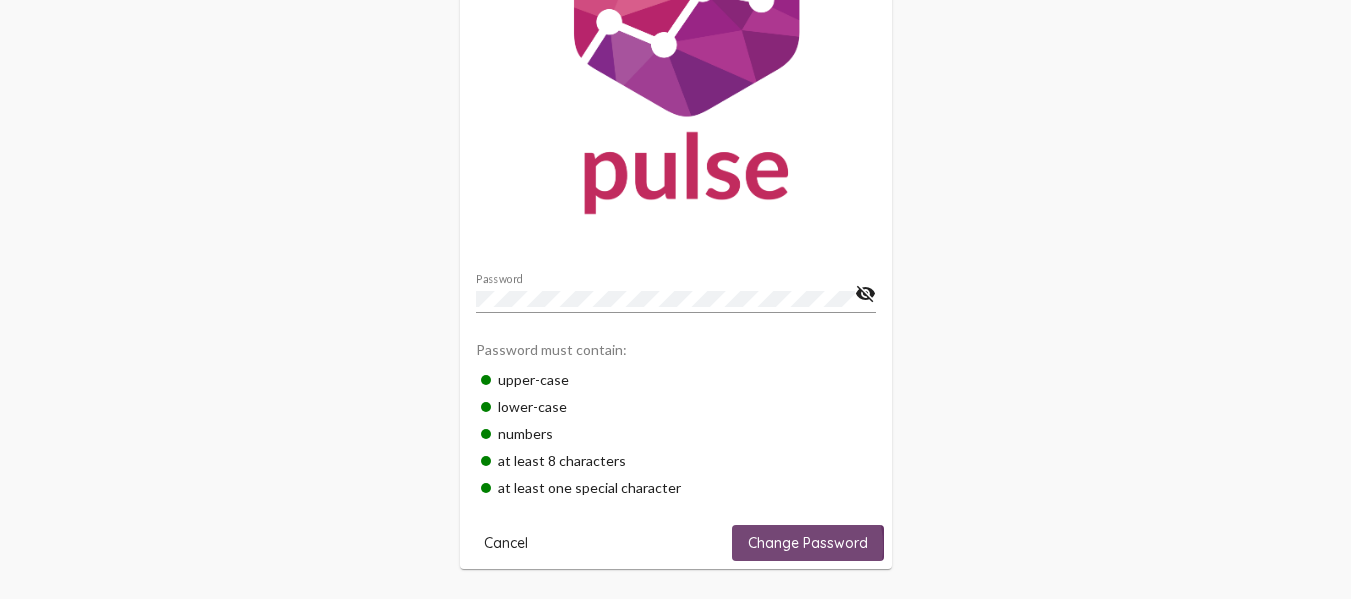 click on "Change Password" 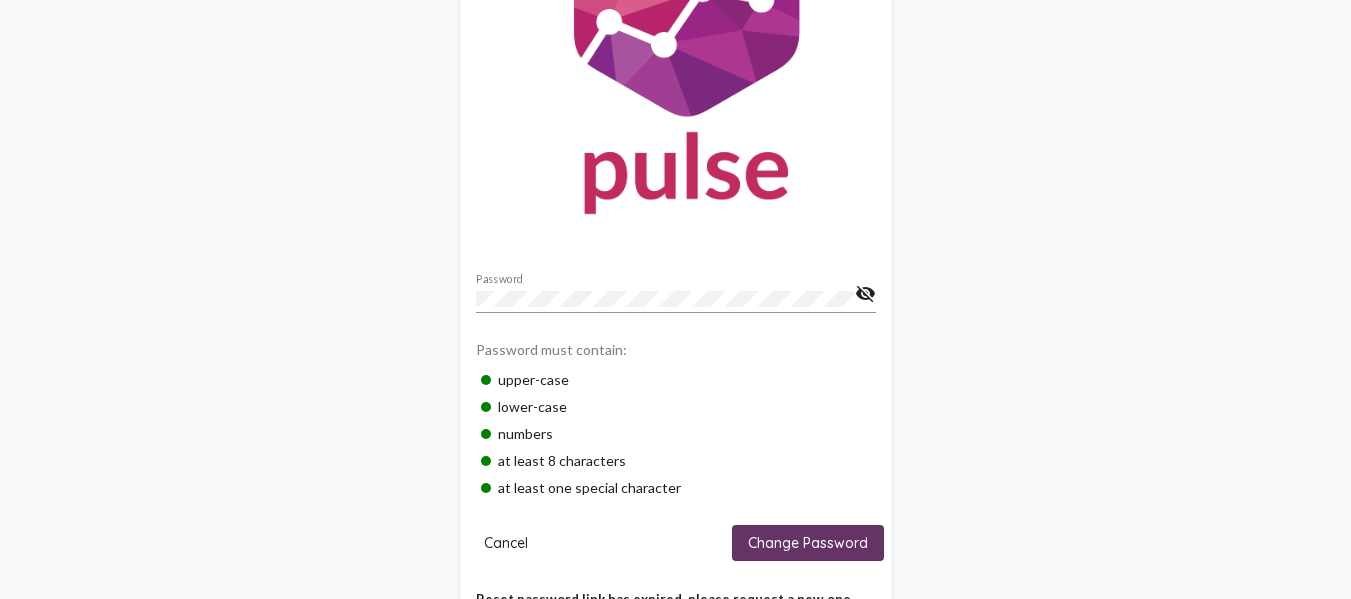 scroll, scrollTop: 228, scrollLeft: 0, axis: vertical 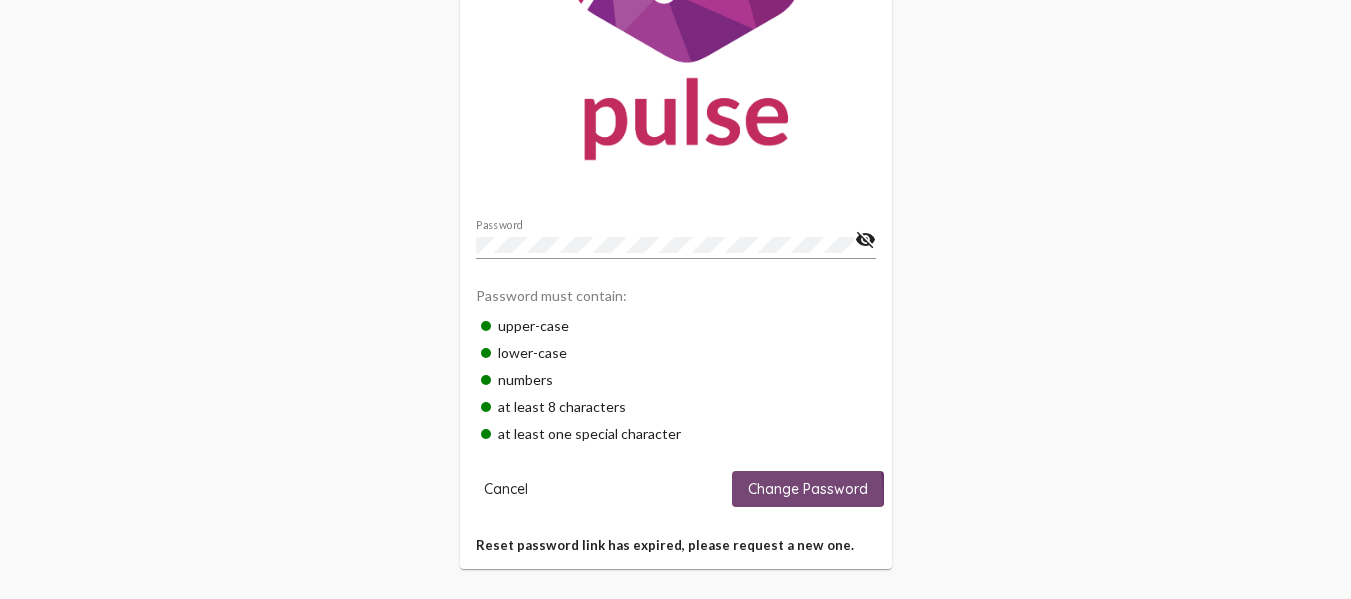 click on "Change Password" 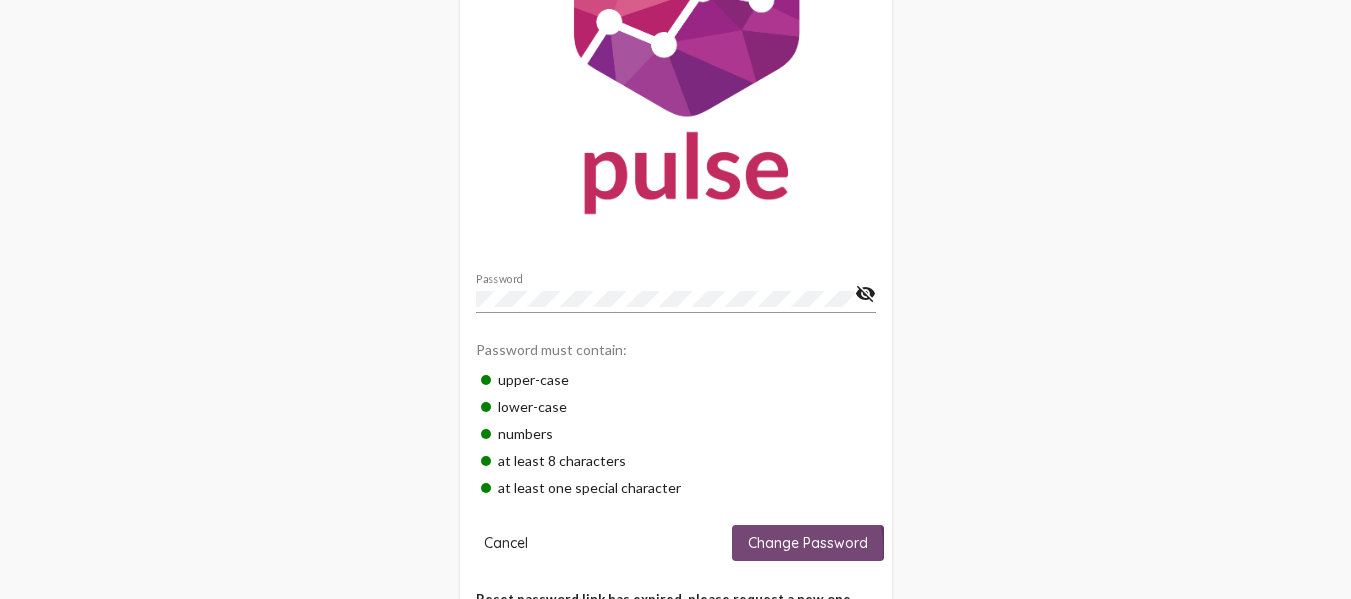 scroll, scrollTop: 228, scrollLeft: 0, axis: vertical 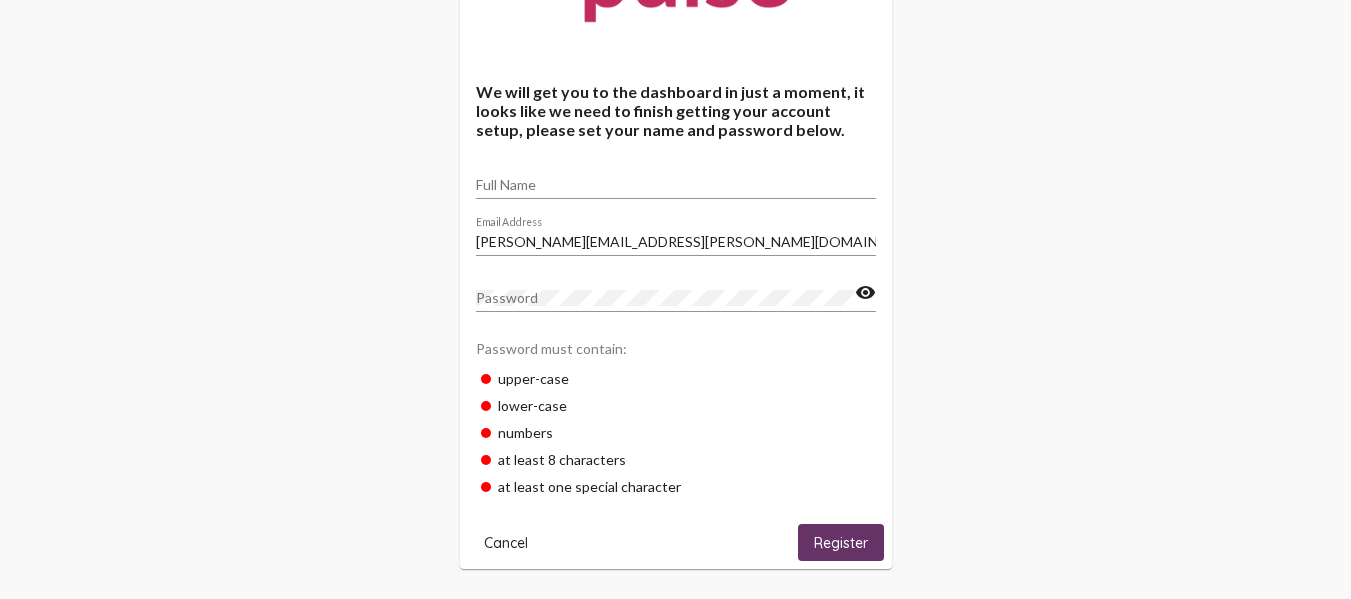 click on "Full Name" 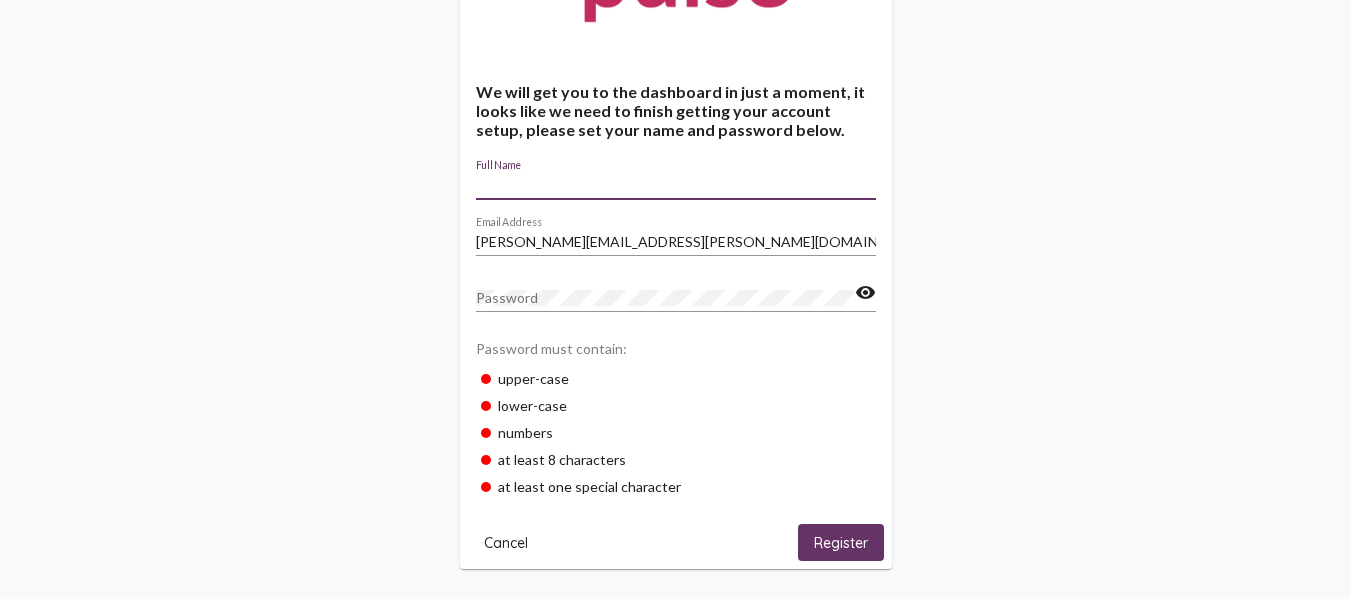 click on "Full Name" at bounding box center (676, 185) 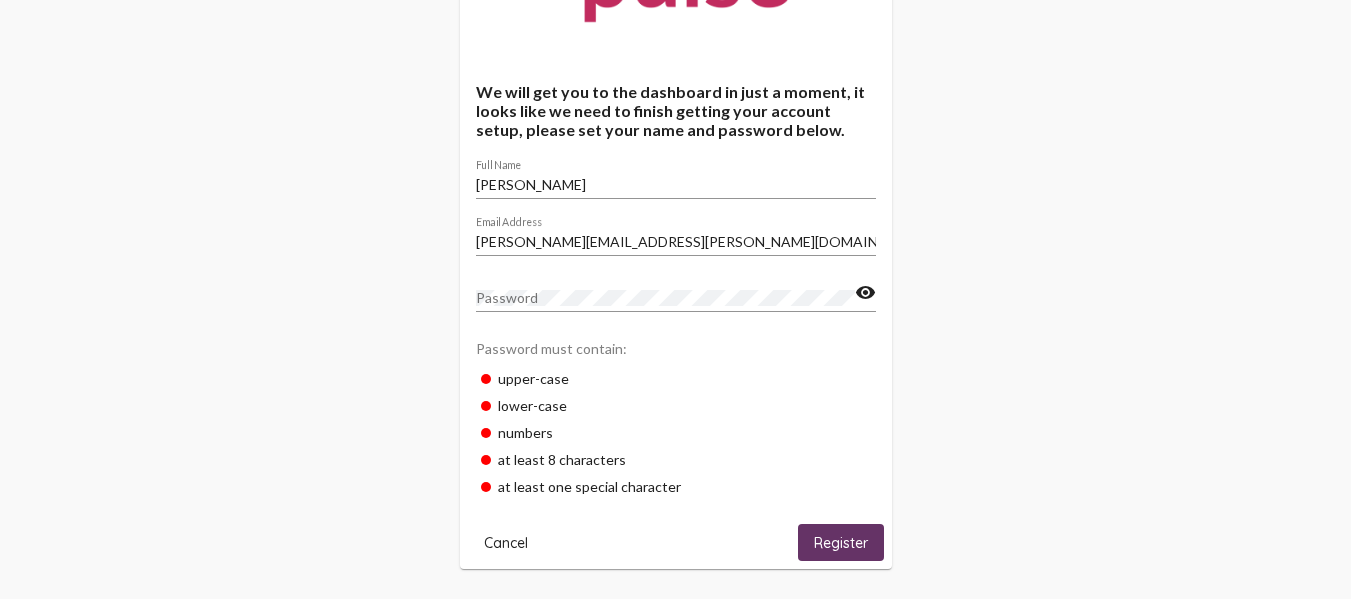 click on "Password" 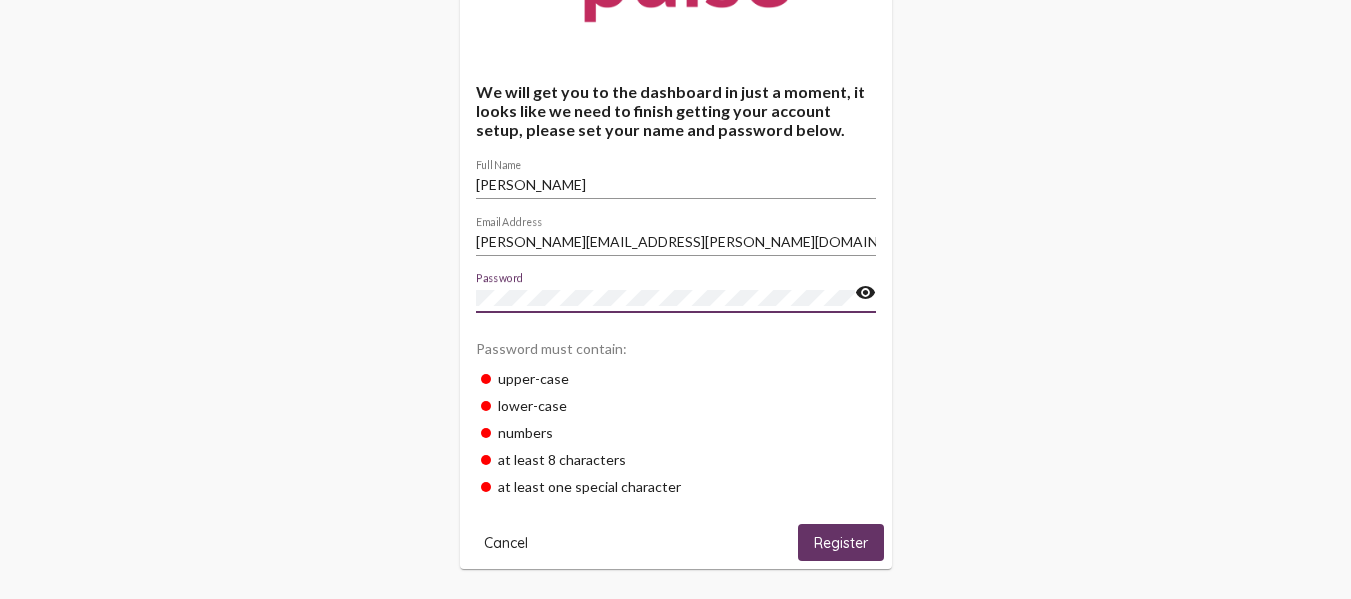click on "visibility" 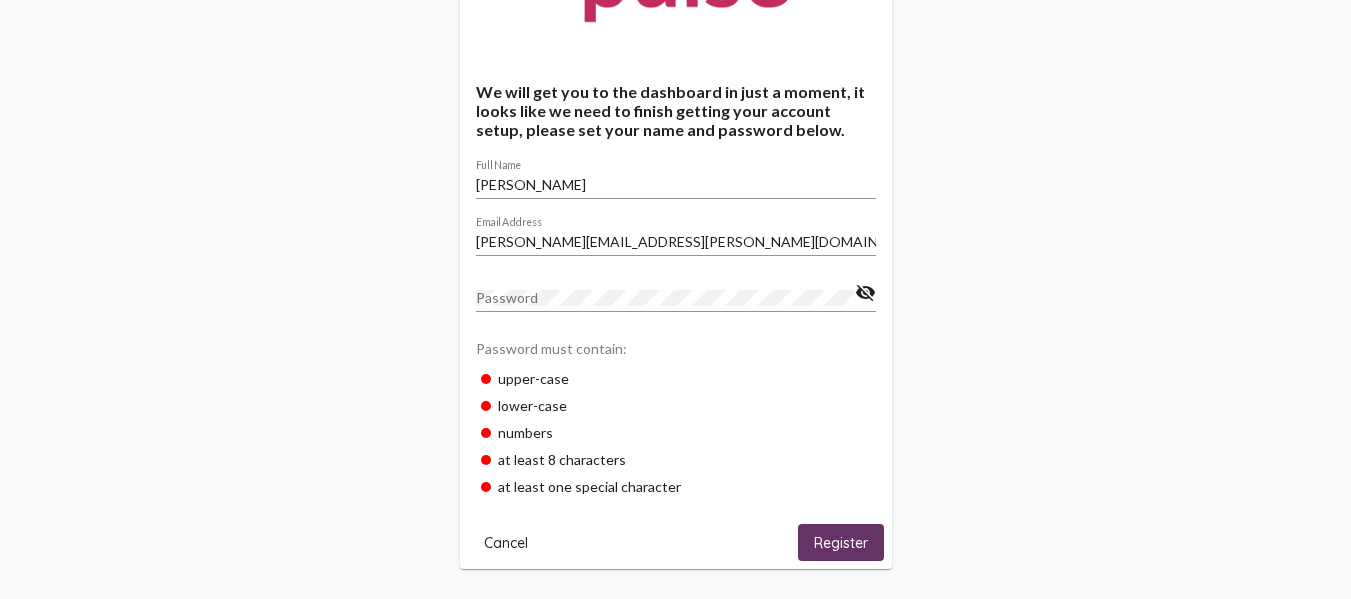 click on "visibility_off" 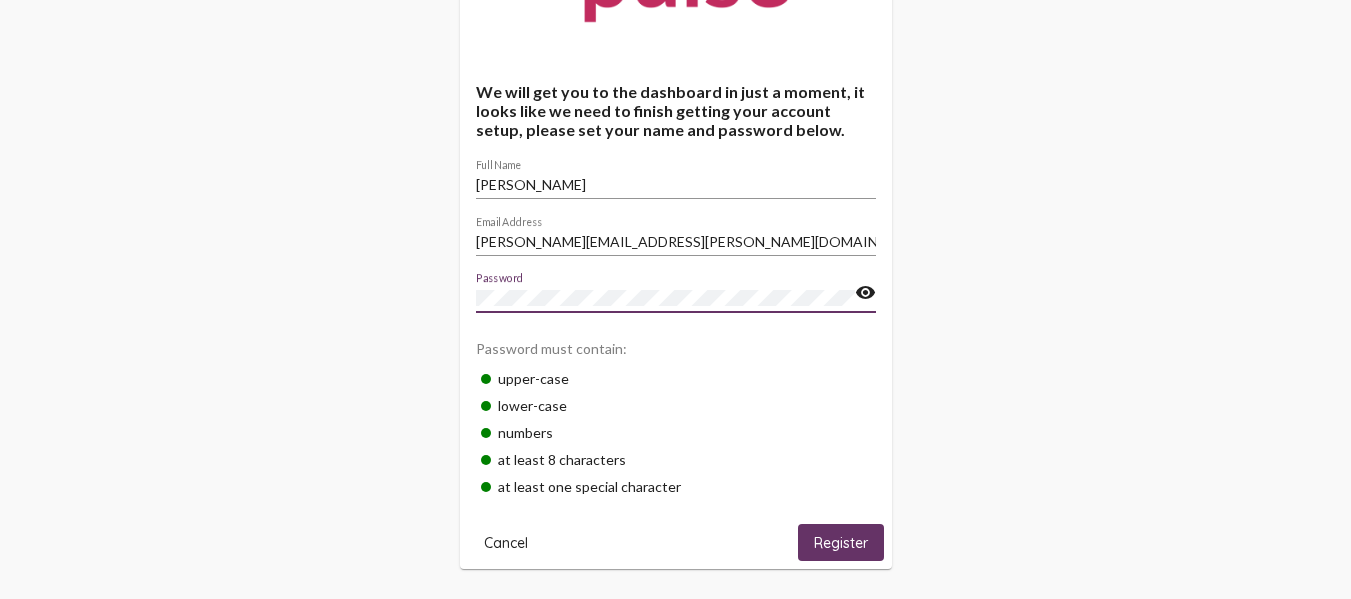 click on "Password visibility" 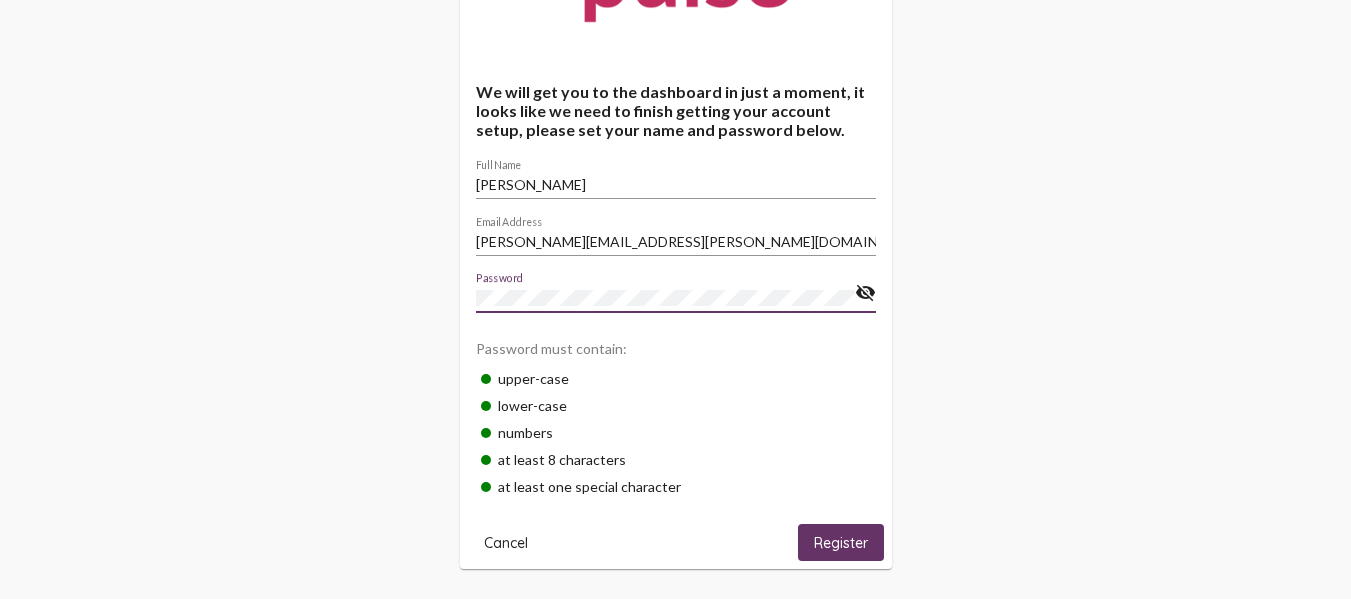 click on "Register" 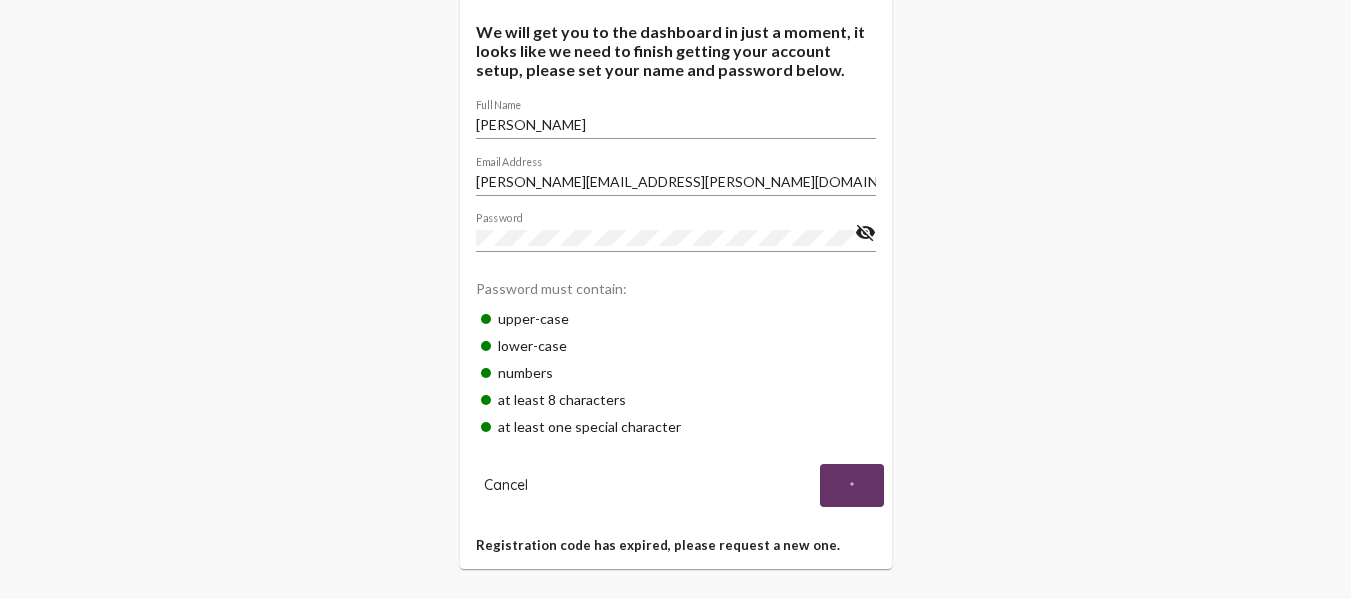 scroll, scrollTop: 0, scrollLeft: 0, axis: both 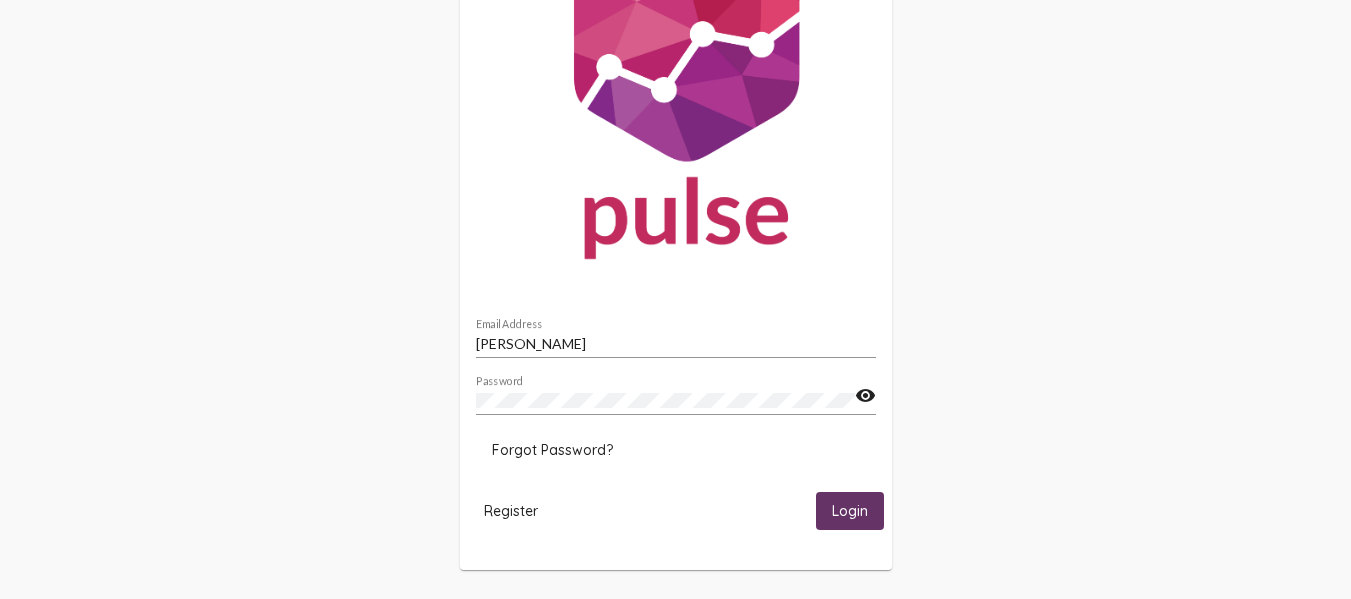 click on "Login" 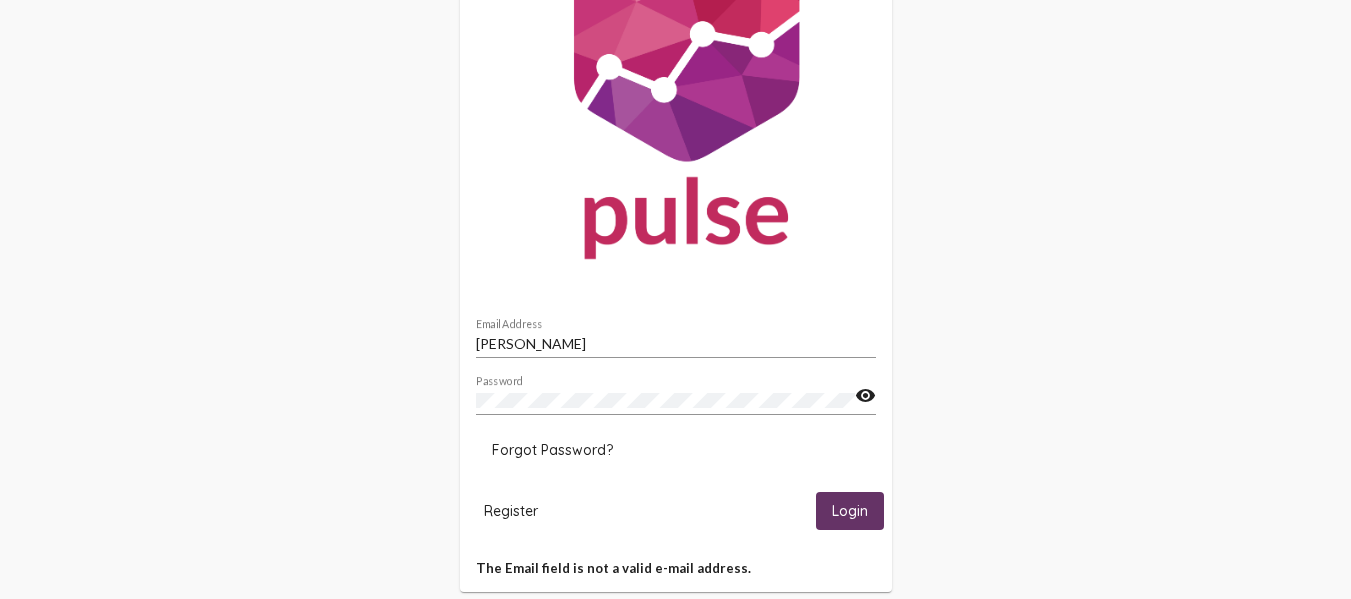 click on "visibility" 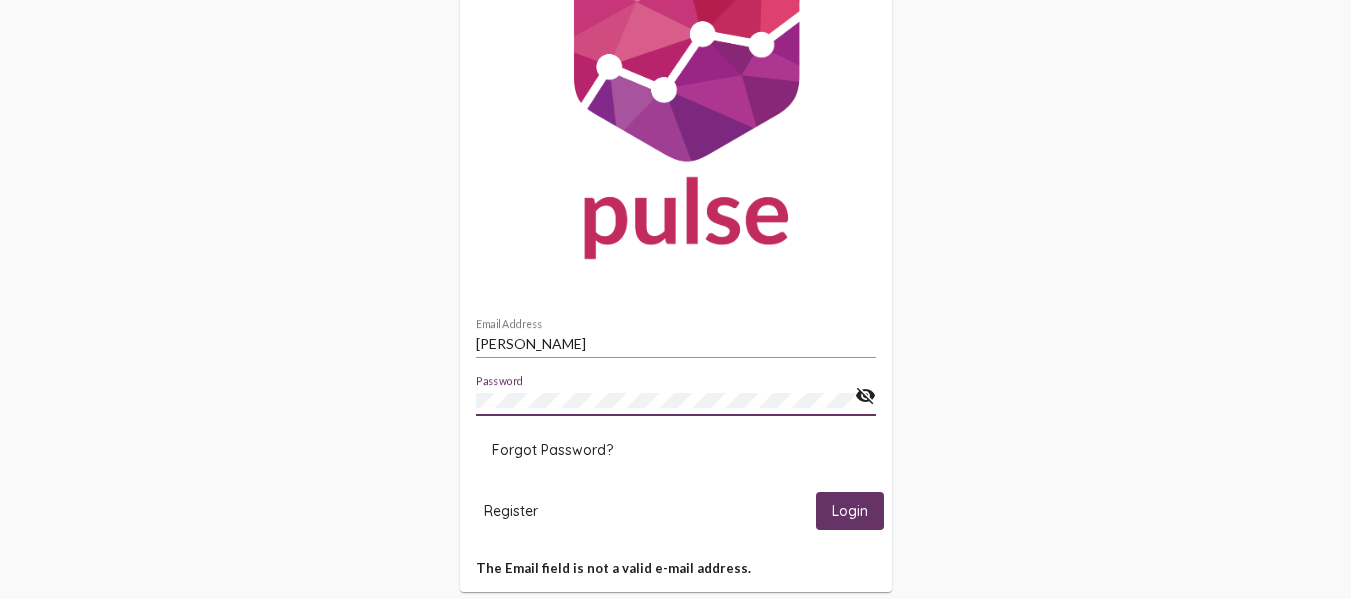 click on "Login" 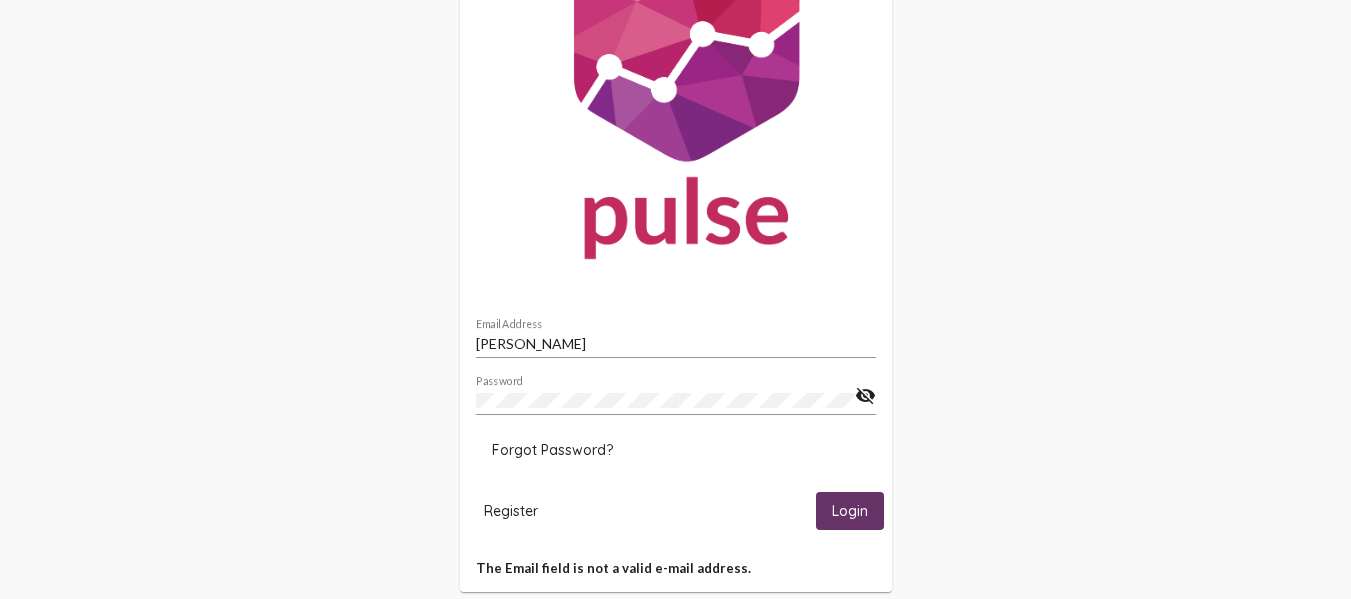 scroll, scrollTop: 152, scrollLeft: 0, axis: vertical 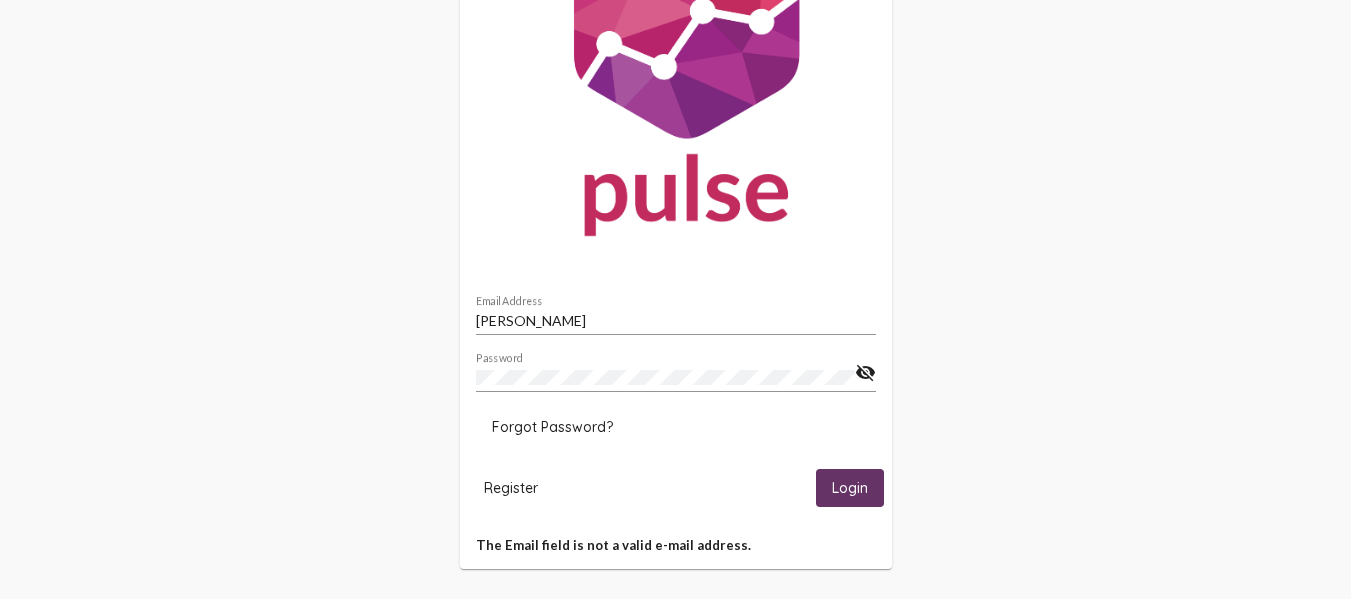 click on "[PERSON_NAME] Email Address" 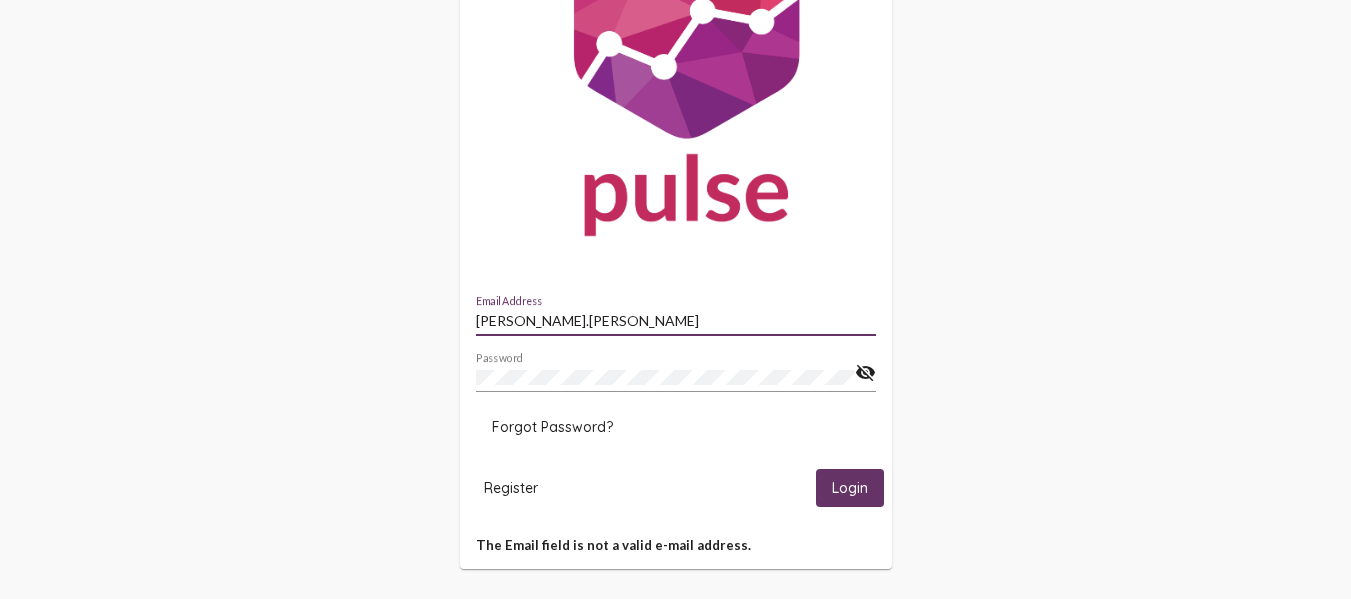 type on "[PERSON_NAME][EMAIL_ADDRESS][PERSON_NAME][DOMAIN_NAME]" 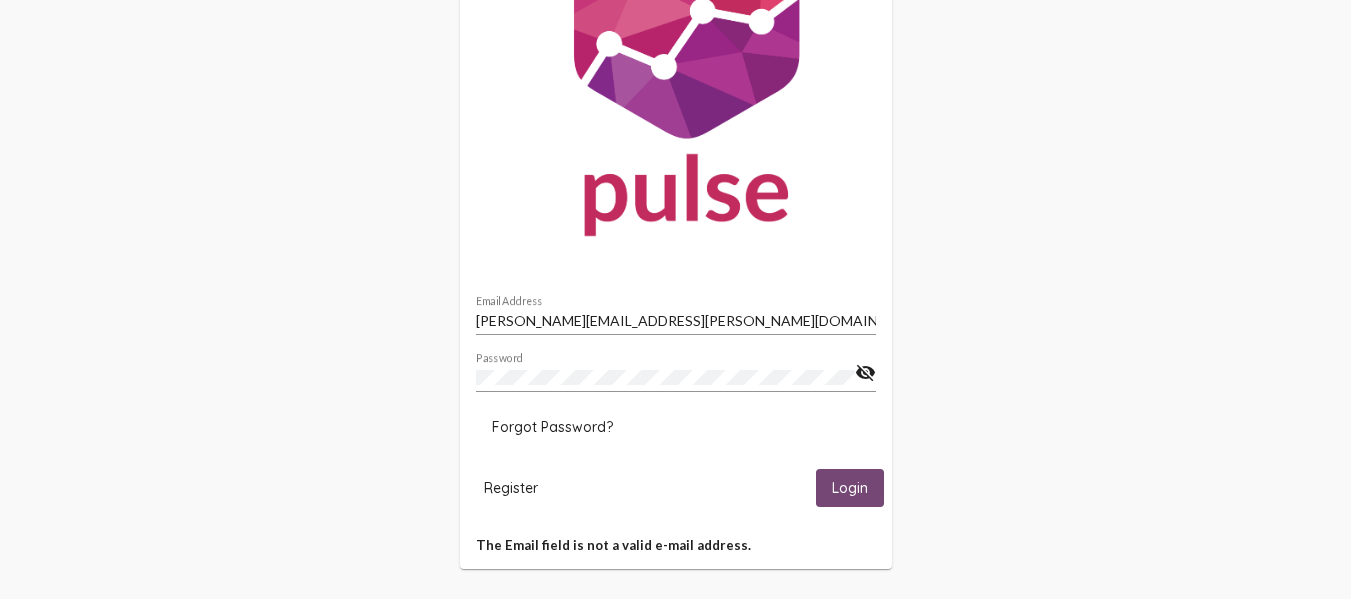 click on "Login" 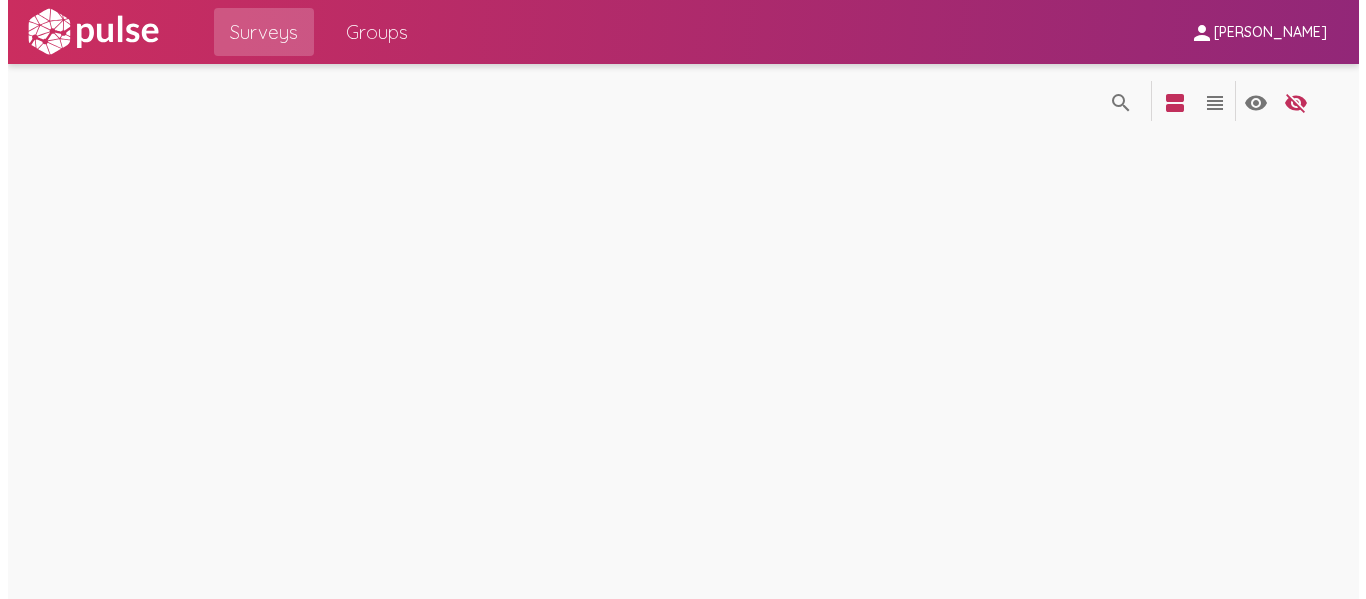 scroll, scrollTop: 0, scrollLeft: 0, axis: both 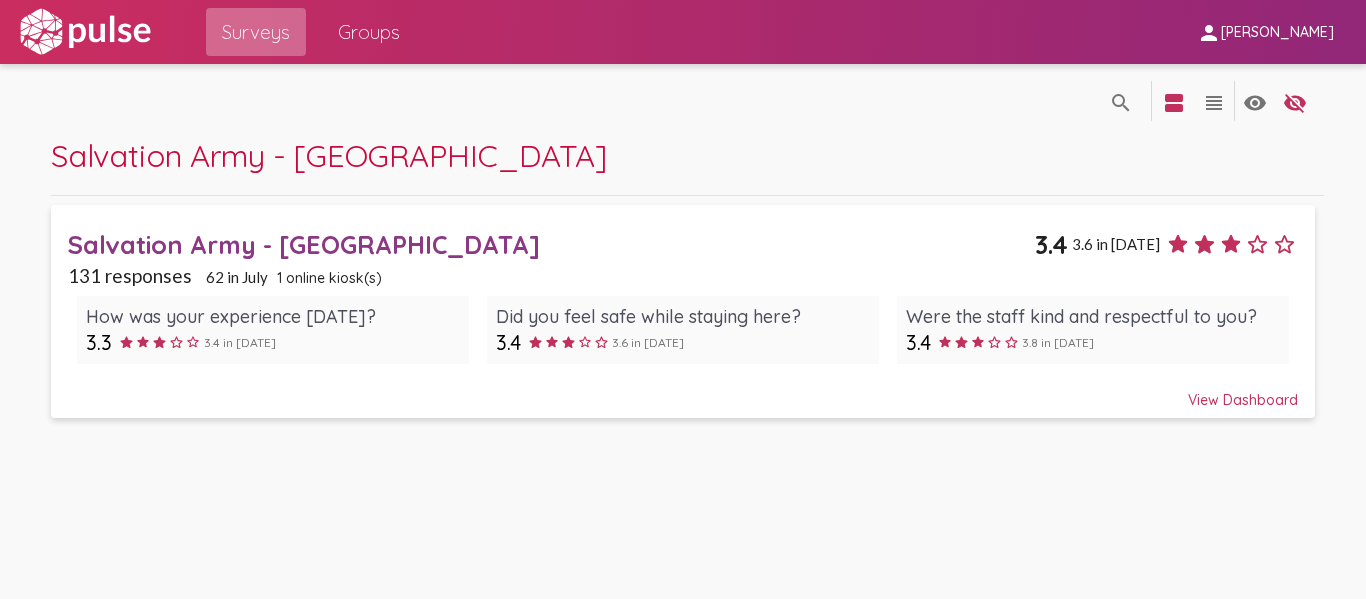 click on "Surveys" 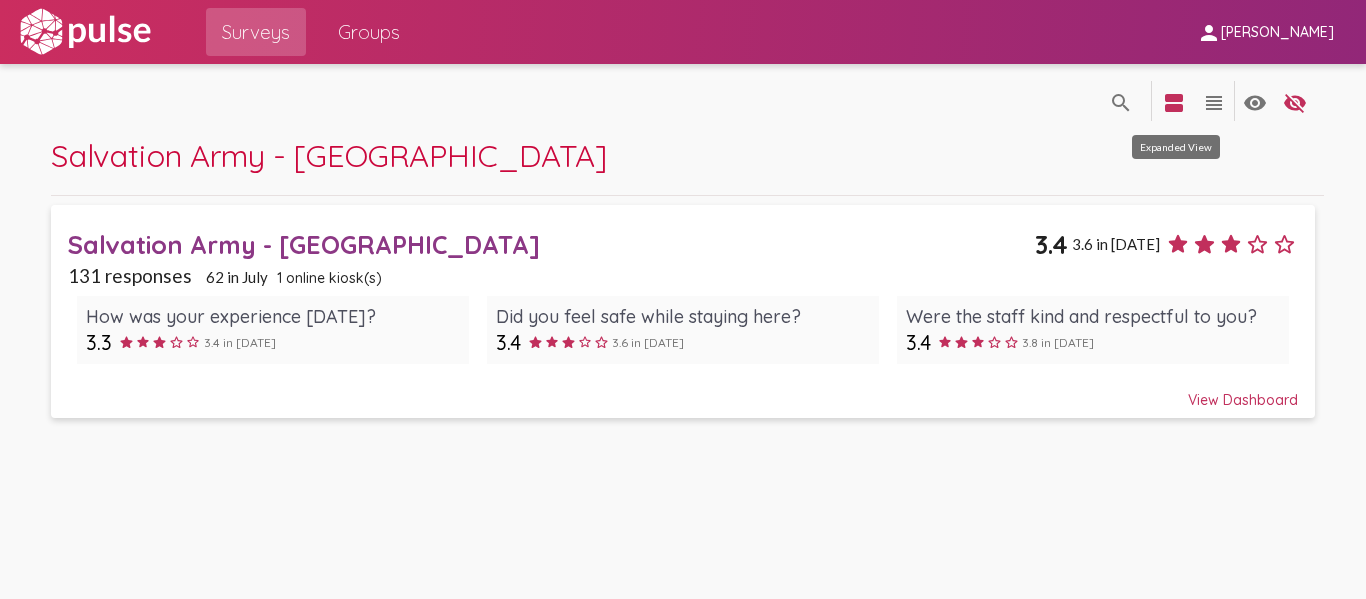 click on "view_agenda" 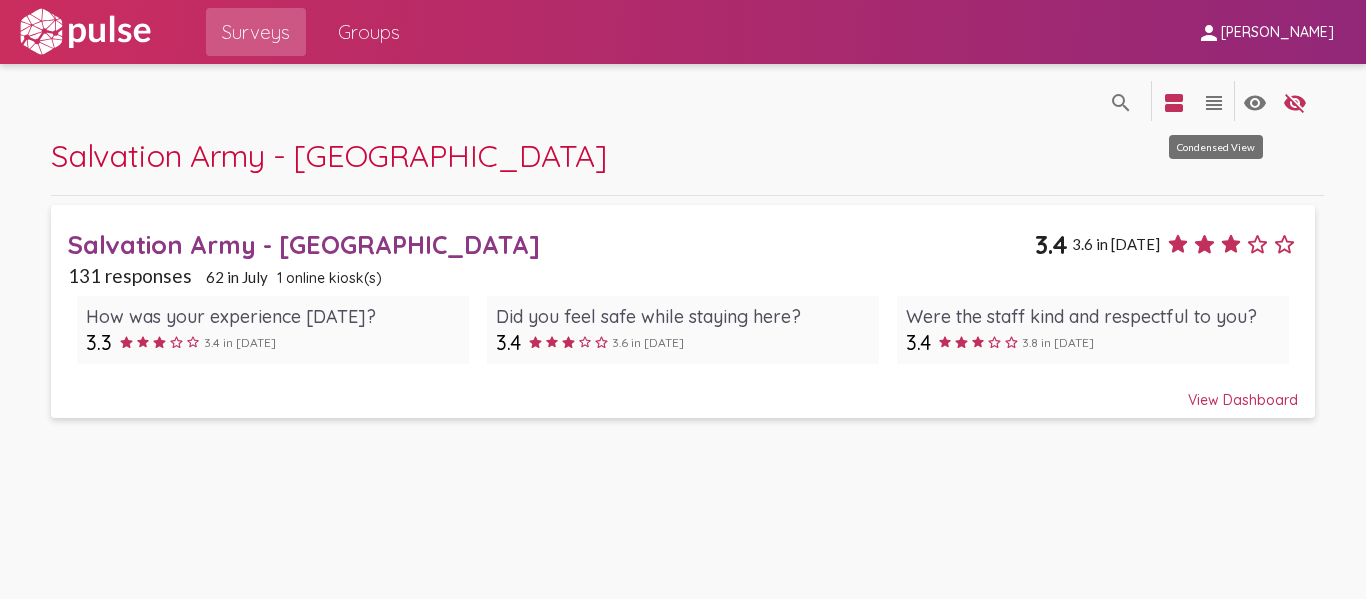 click on "view_headline" 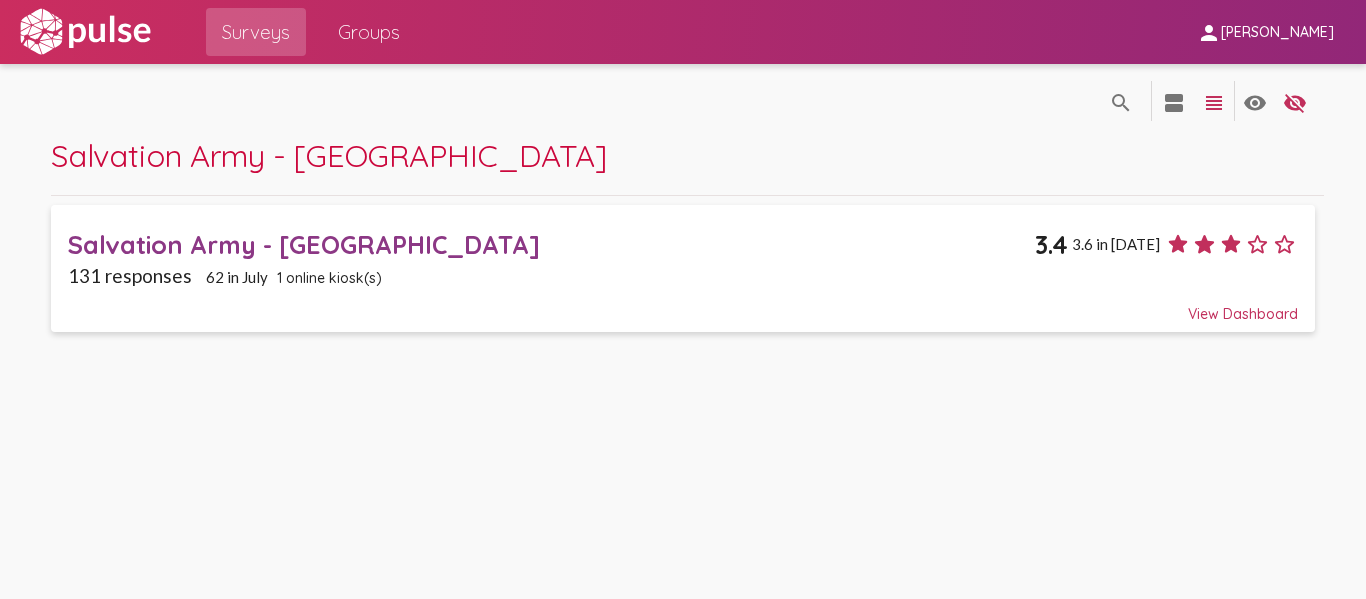 click on "view_headline" 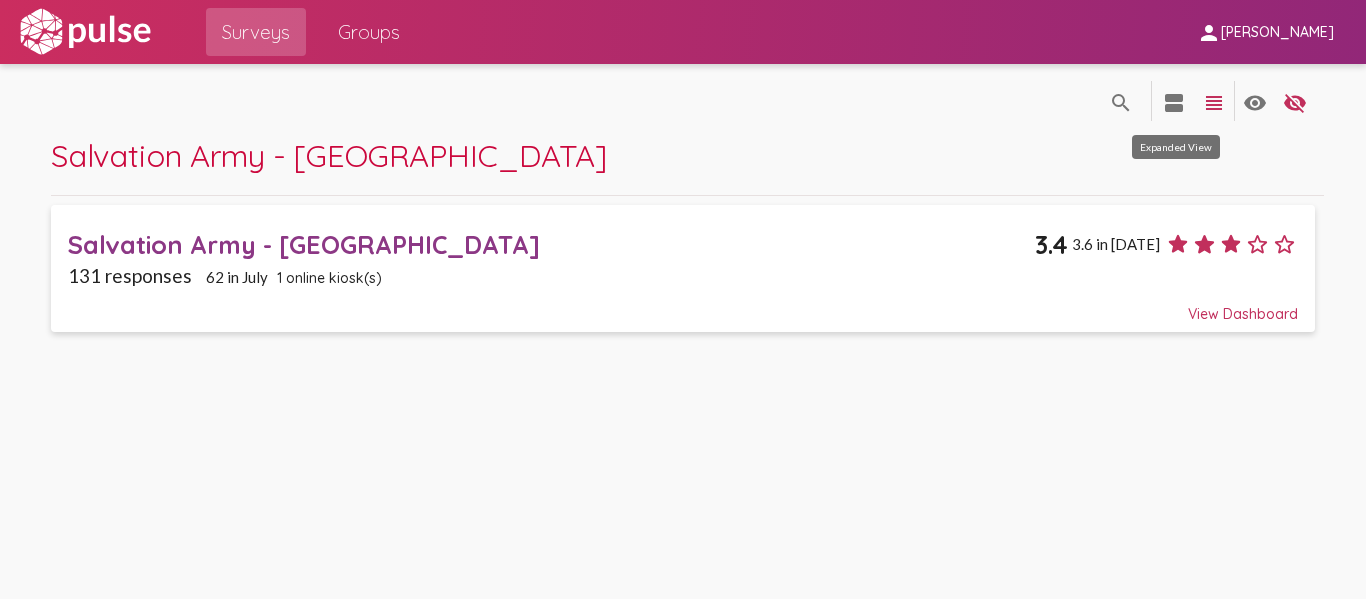 click on "view_agenda" 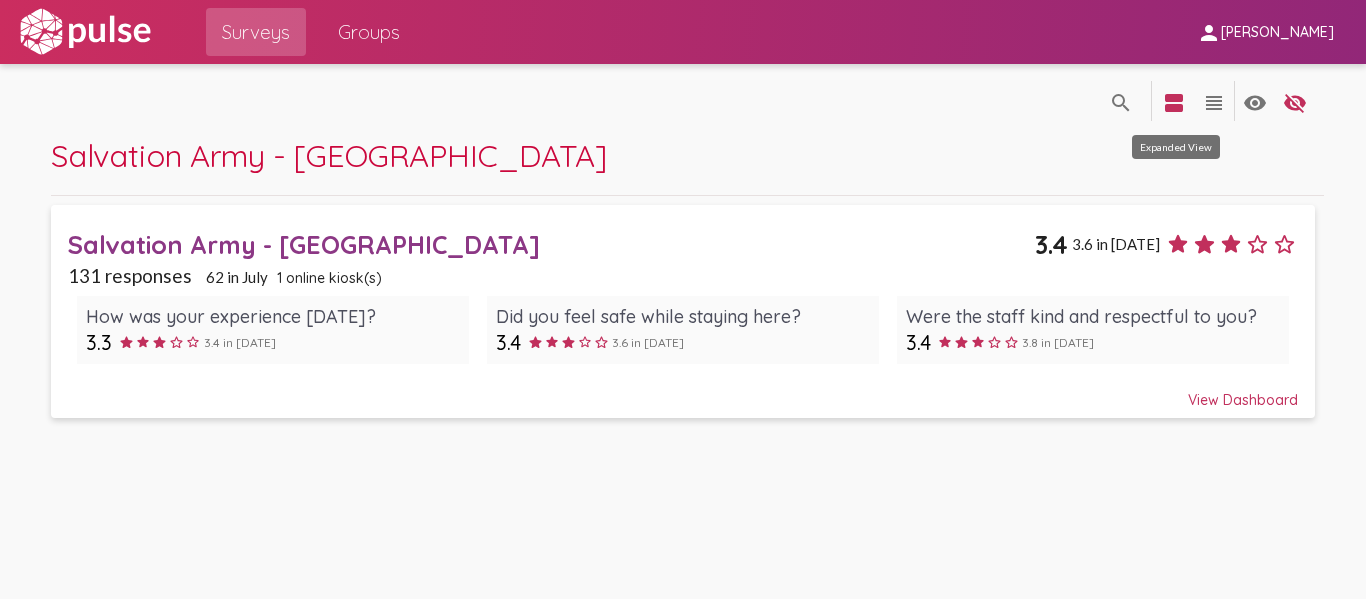 click on "view_agenda" 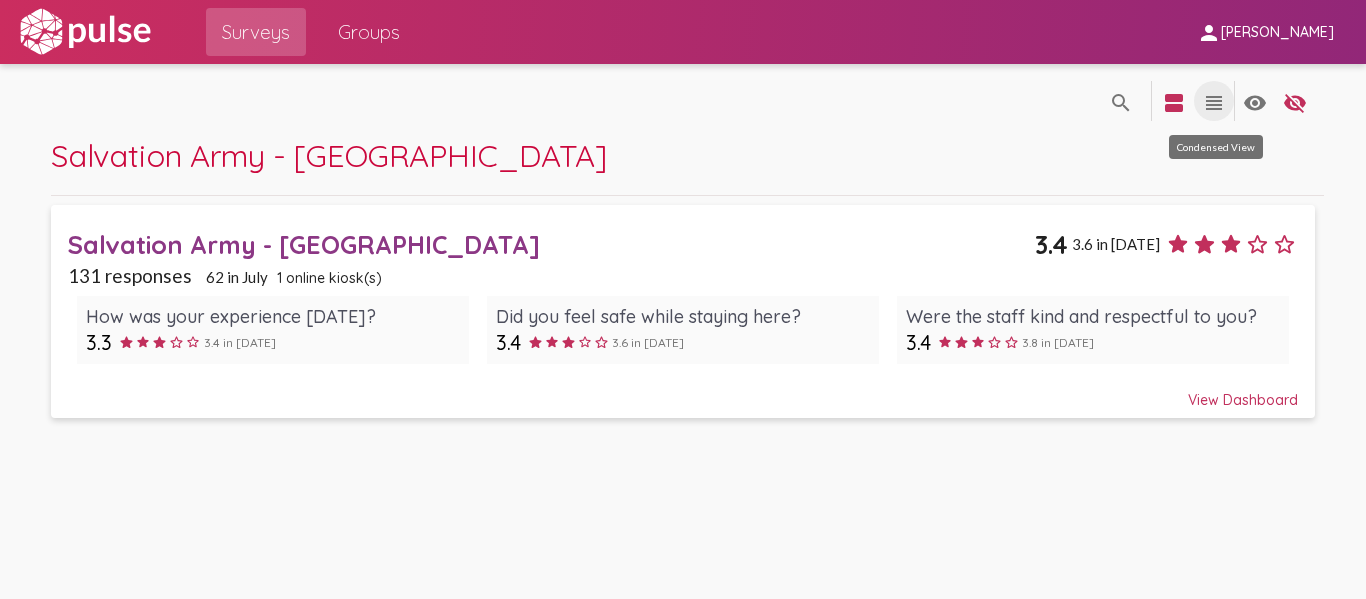 click on "view_headline" 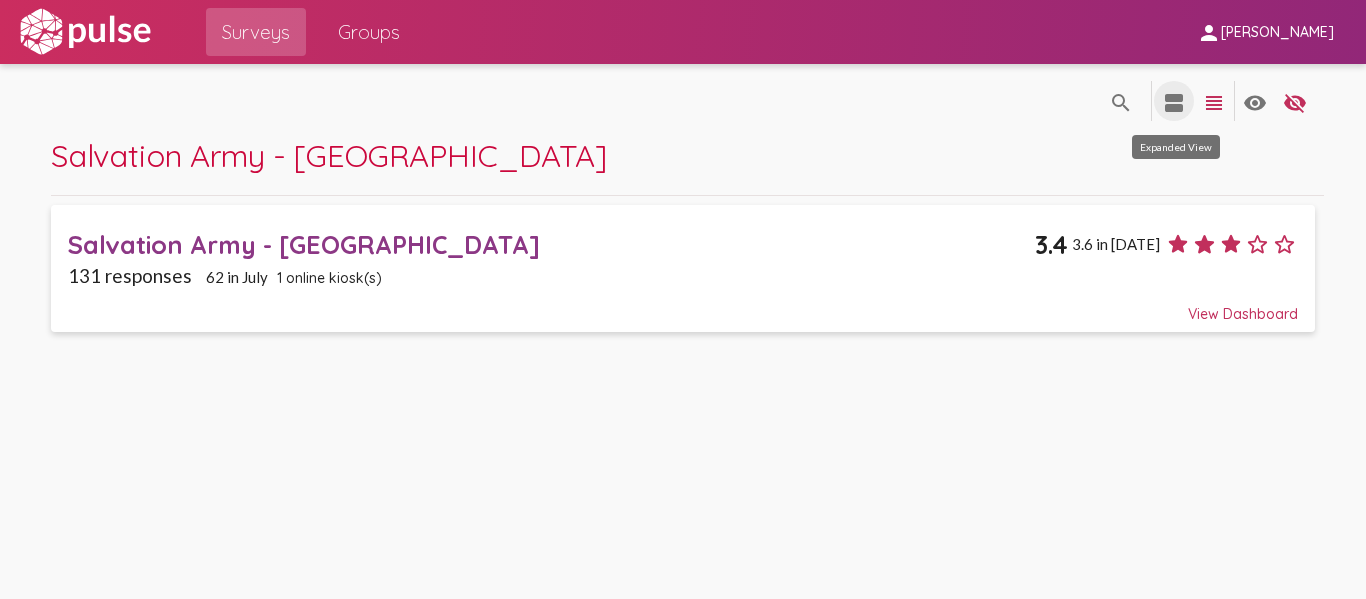 click on "view_agenda" 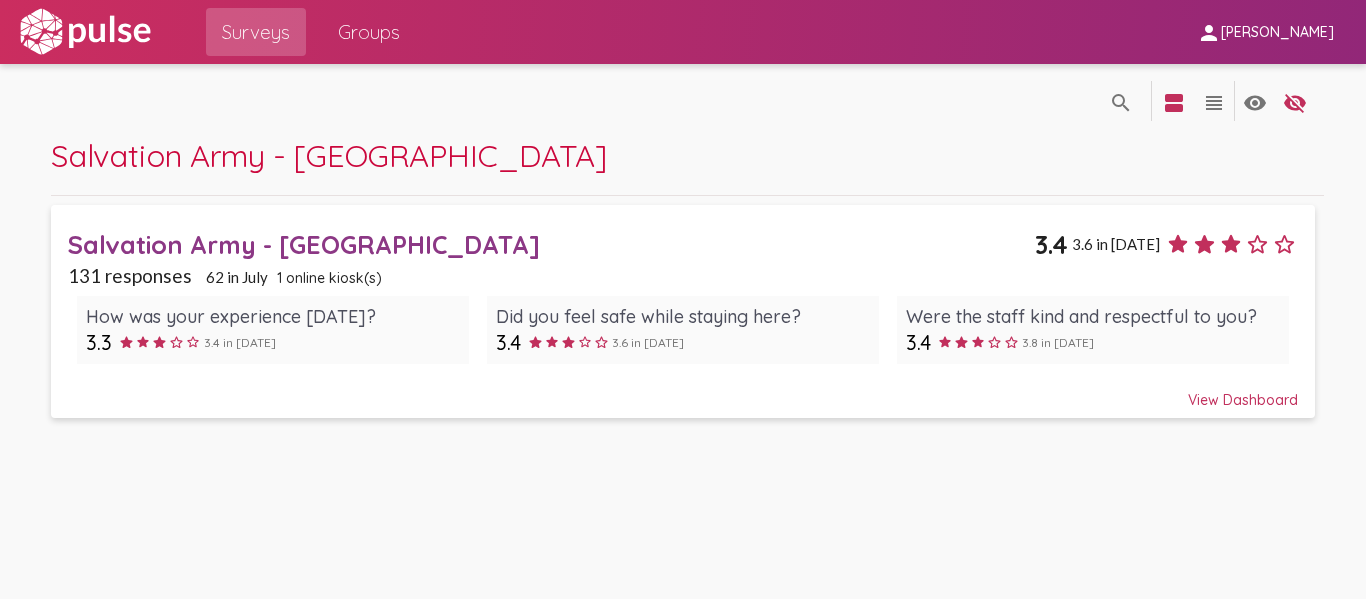 click on "Groups" 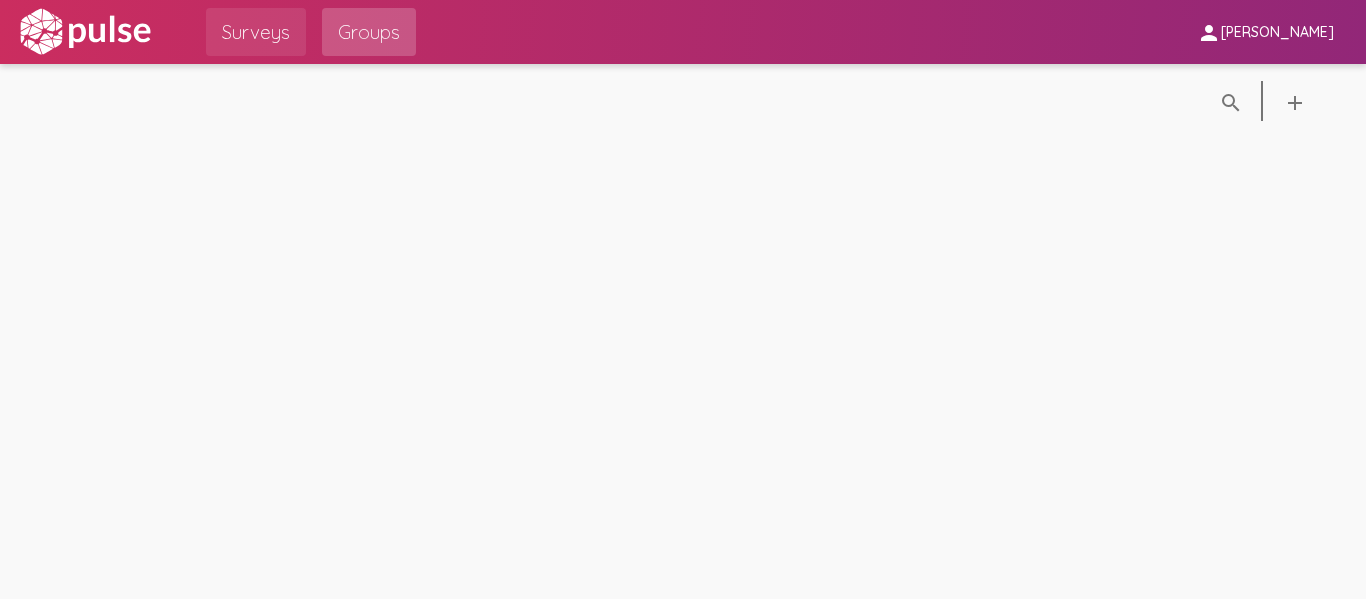 click on "Surveys" 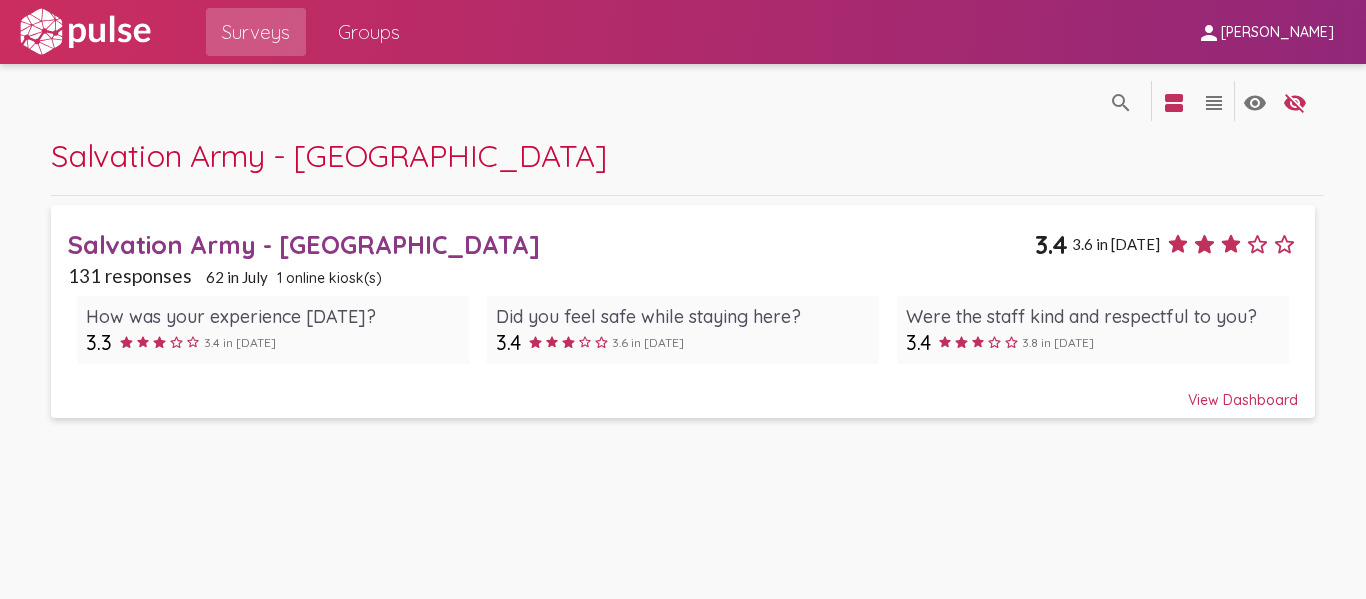 click on "View Dashboard" 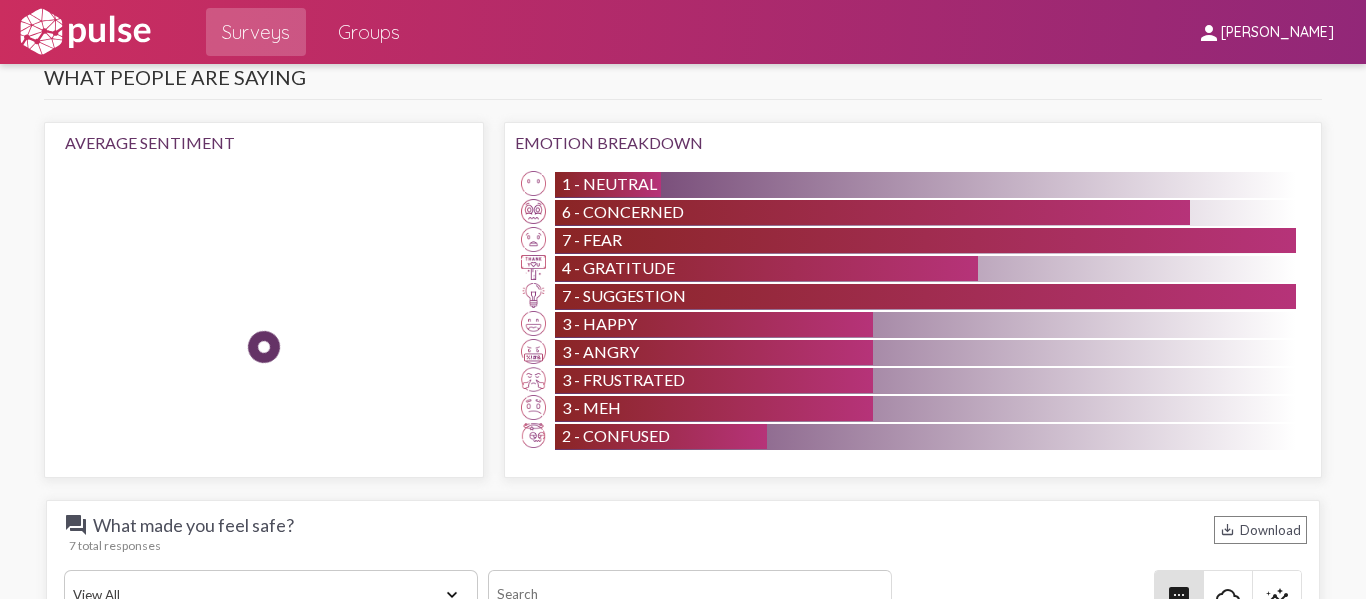 scroll, scrollTop: 2300, scrollLeft: 0, axis: vertical 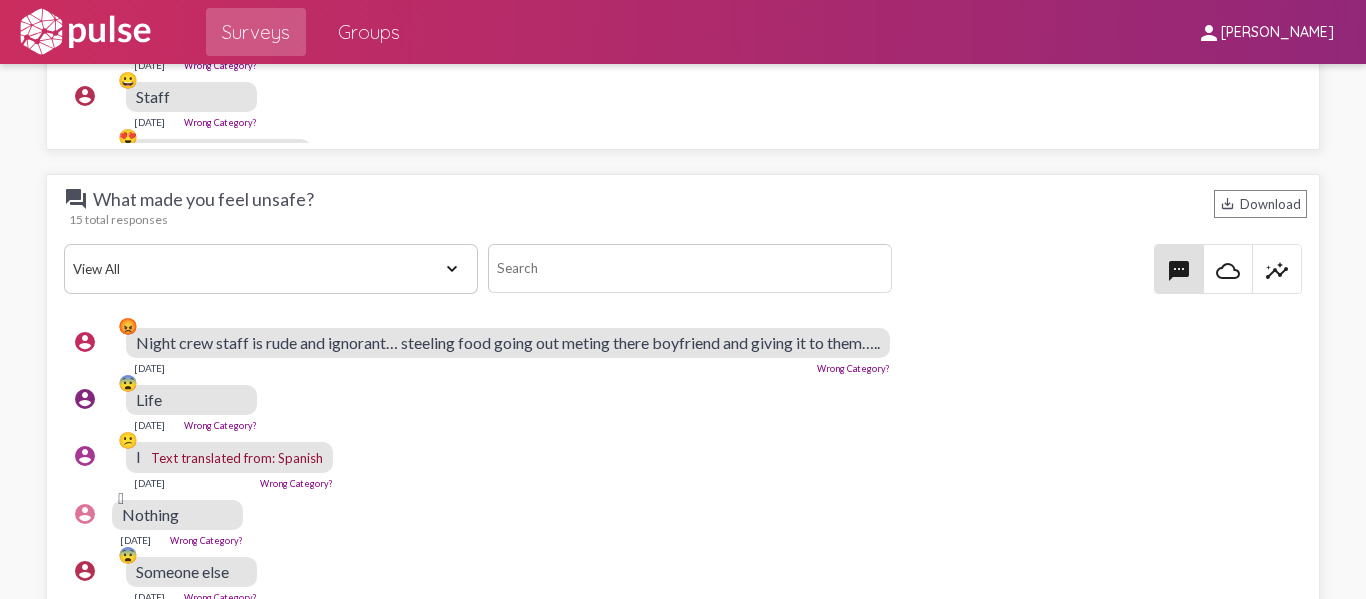 click on "account_circle 😡 Night crew staff is rude and ignorant… steeling food going out meting there boyfriend and giving it to them…..  [DATE]  Wrong Category?" 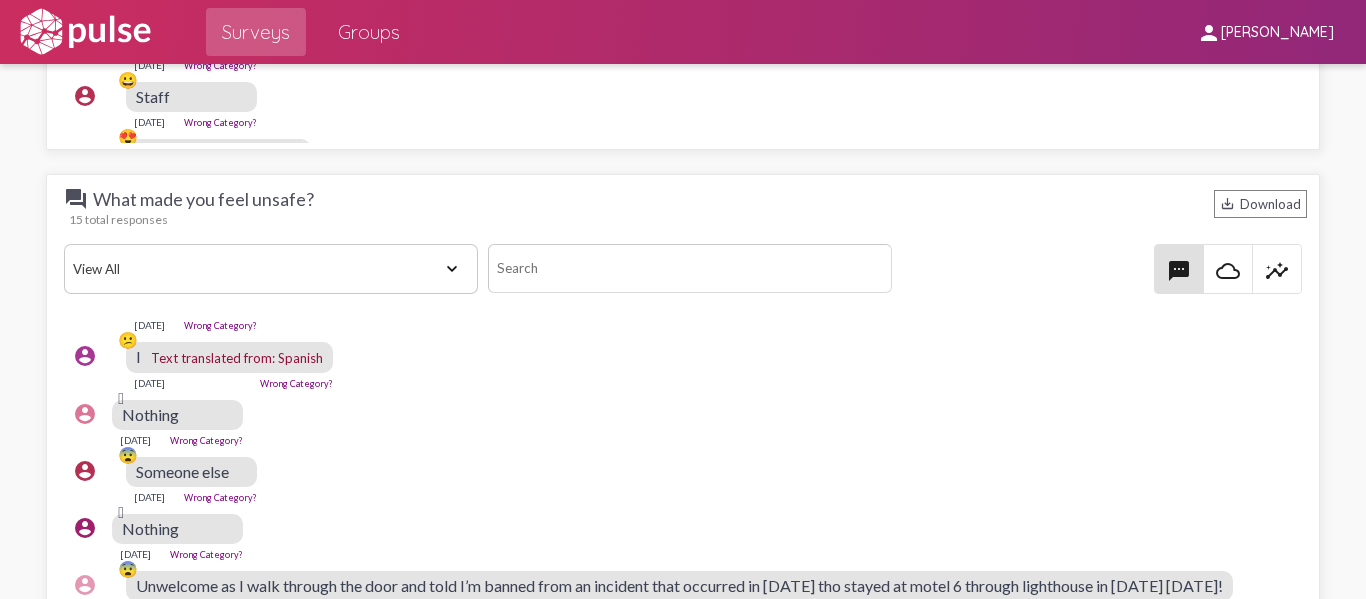 scroll, scrollTop: 0, scrollLeft: 0, axis: both 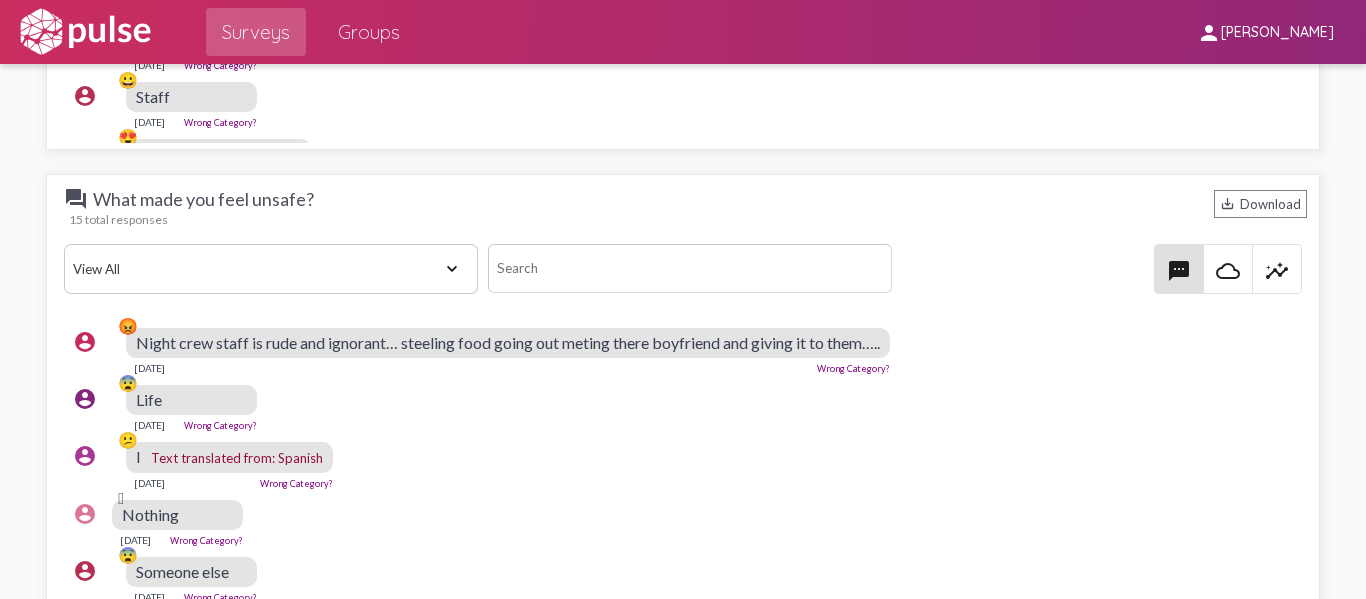 click on "Night crew staff is rude and ignorant… steeling food going out meting there boyfriend and giving it to them….." 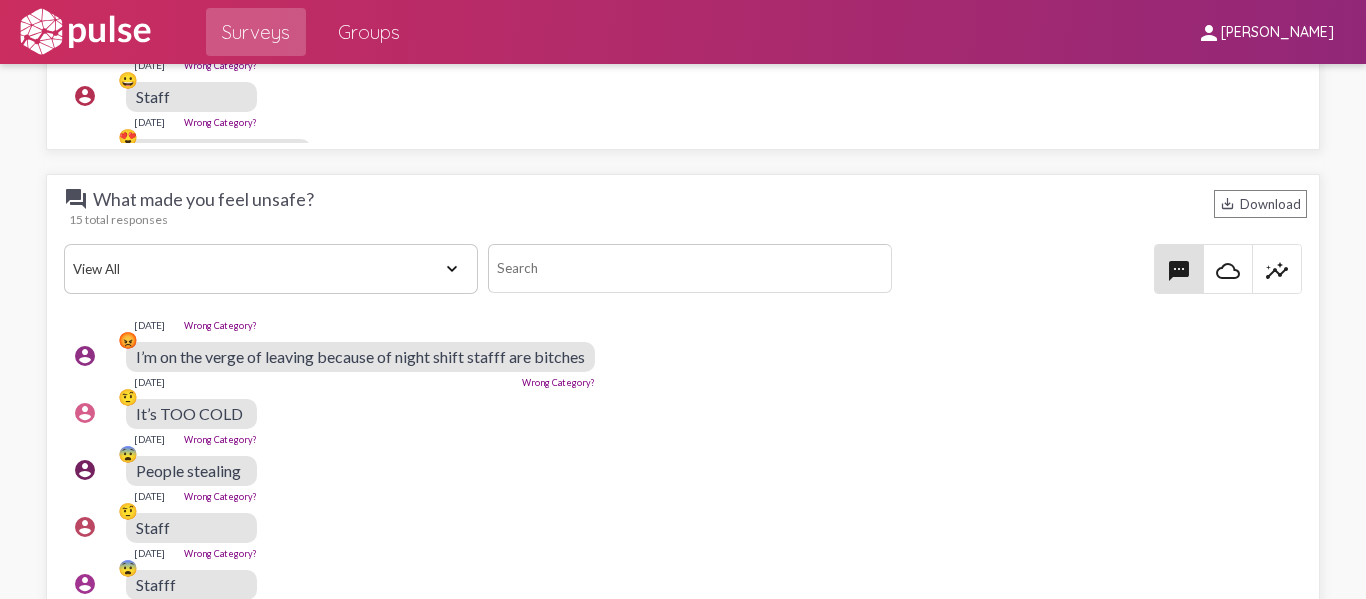 scroll, scrollTop: 580, scrollLeft: 0, axis: vertical 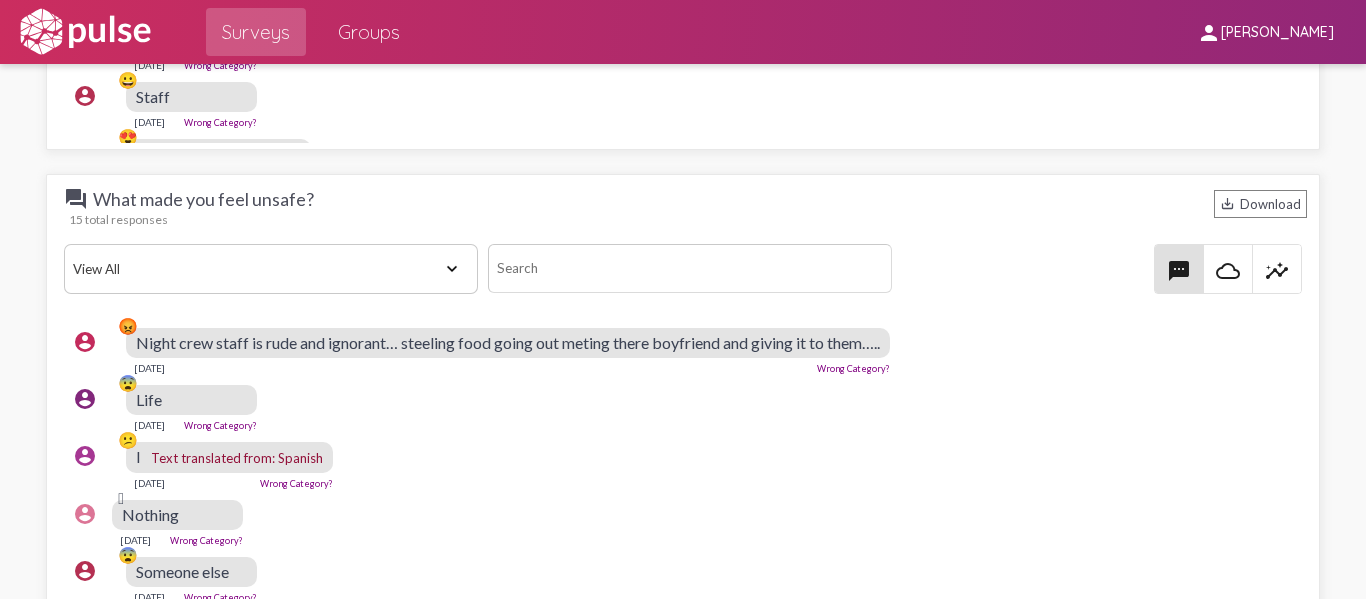 click on "Night crew staff is rude and ignorant… steeling food going out meting there boyfriend and giving it to them….." 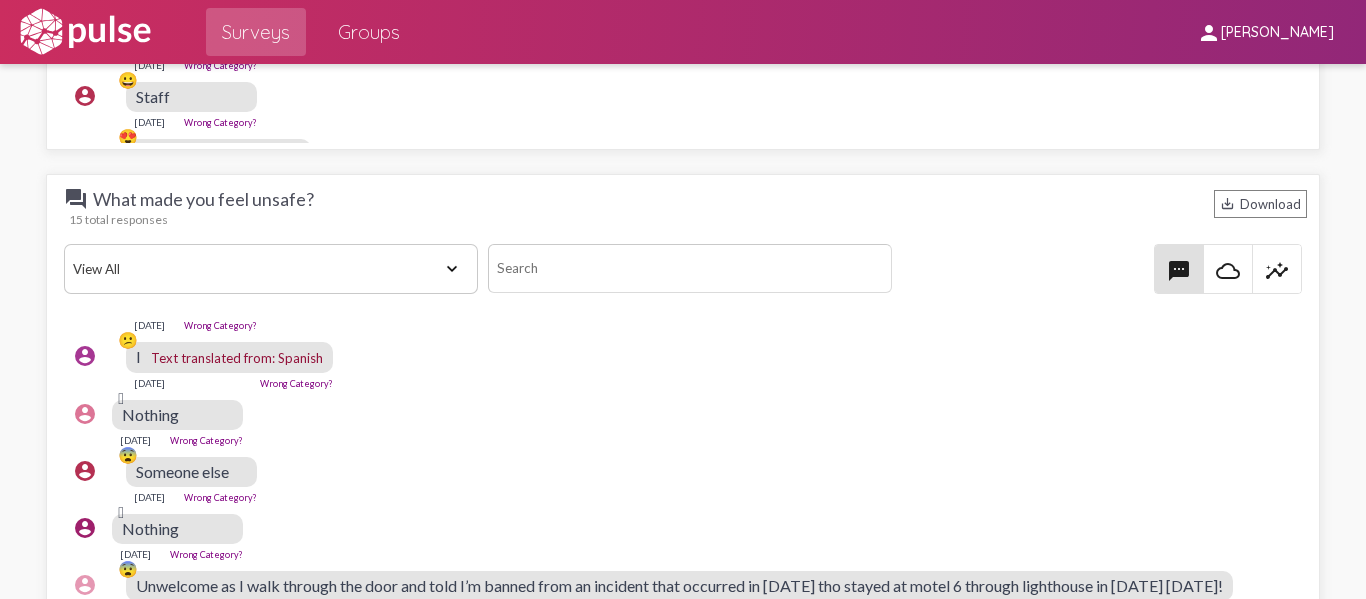scroll, scrollTop: 0, scrollLeft: 0, axis: both 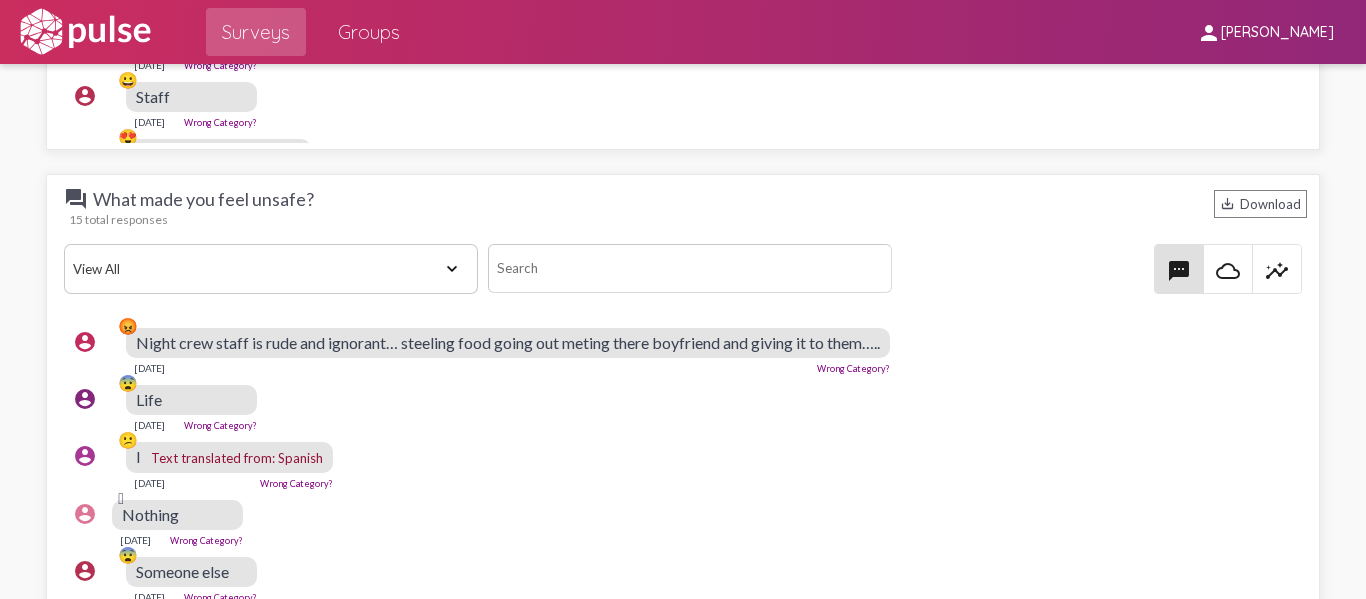 click on "account_circle 😡 Night crew staff is rude and ignorant… steeling food going out meting there boyfriend and giving it to them…..  [DATE]  Wrong Category?" 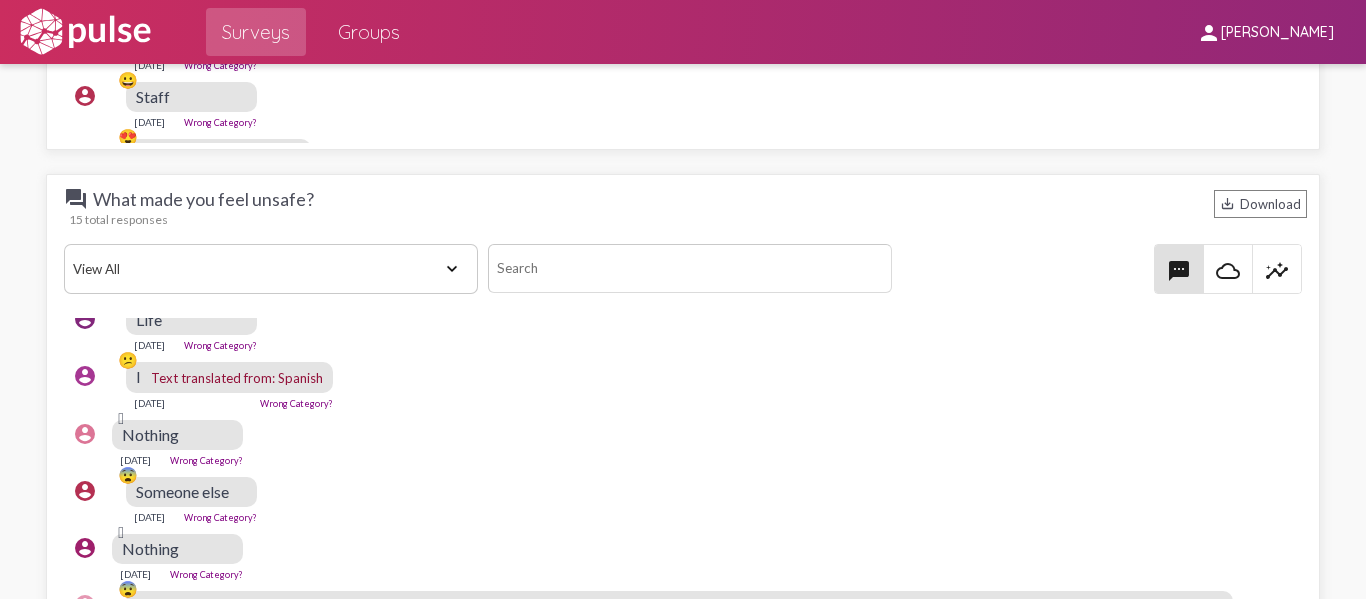 scroll, scrollTop: 0, scrollLeft: 0, axis: both 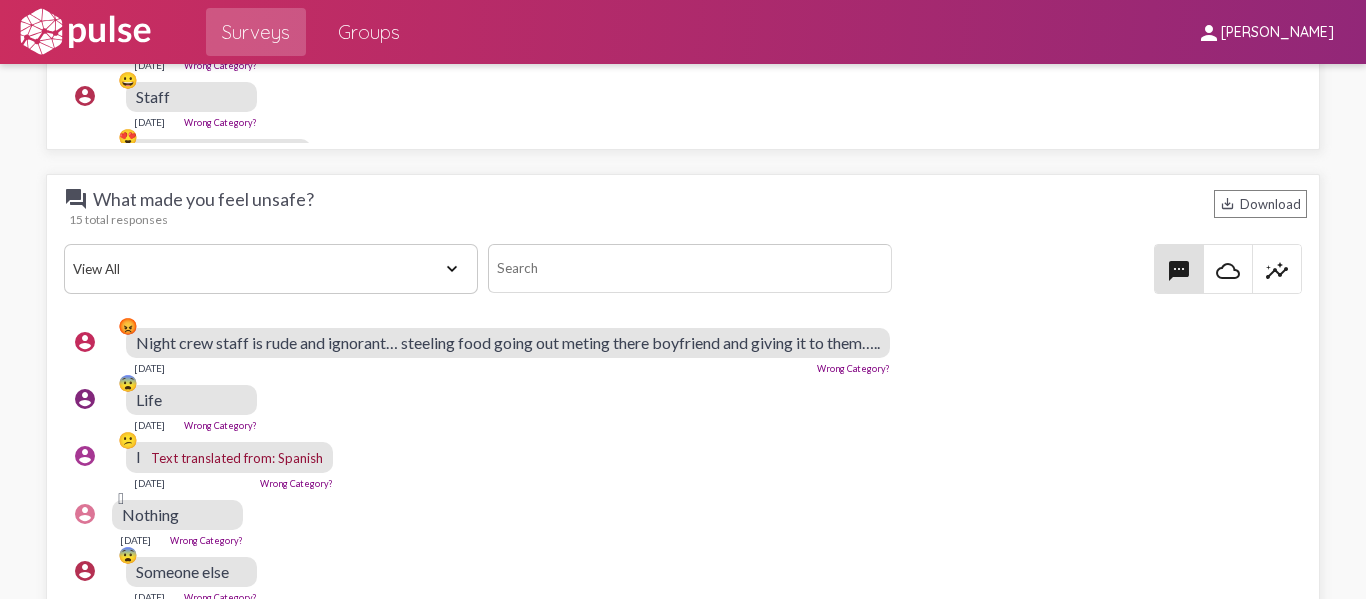 click on "account_circle 😡 Night crew staff is rude and ignorant… steeling food going out meting there boyfriend and giving it to them…..  [DATE]  Wrong Category?" 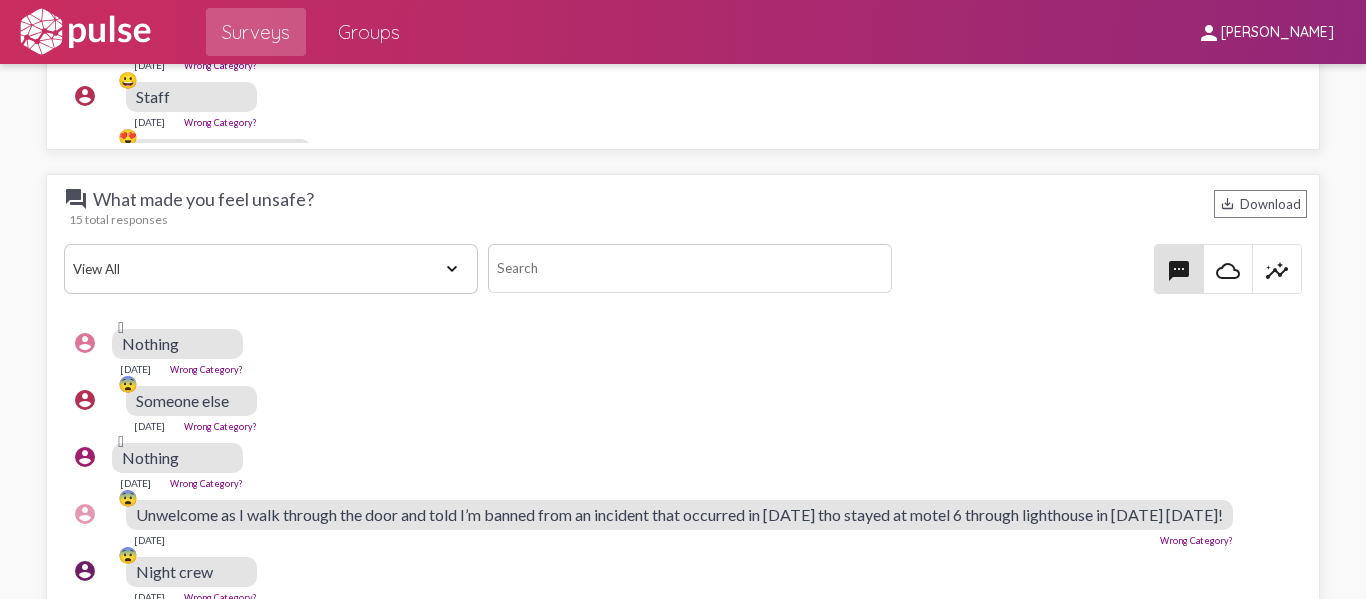 scroll, scrollTop: 0, scrollLeft: 0, axis: both 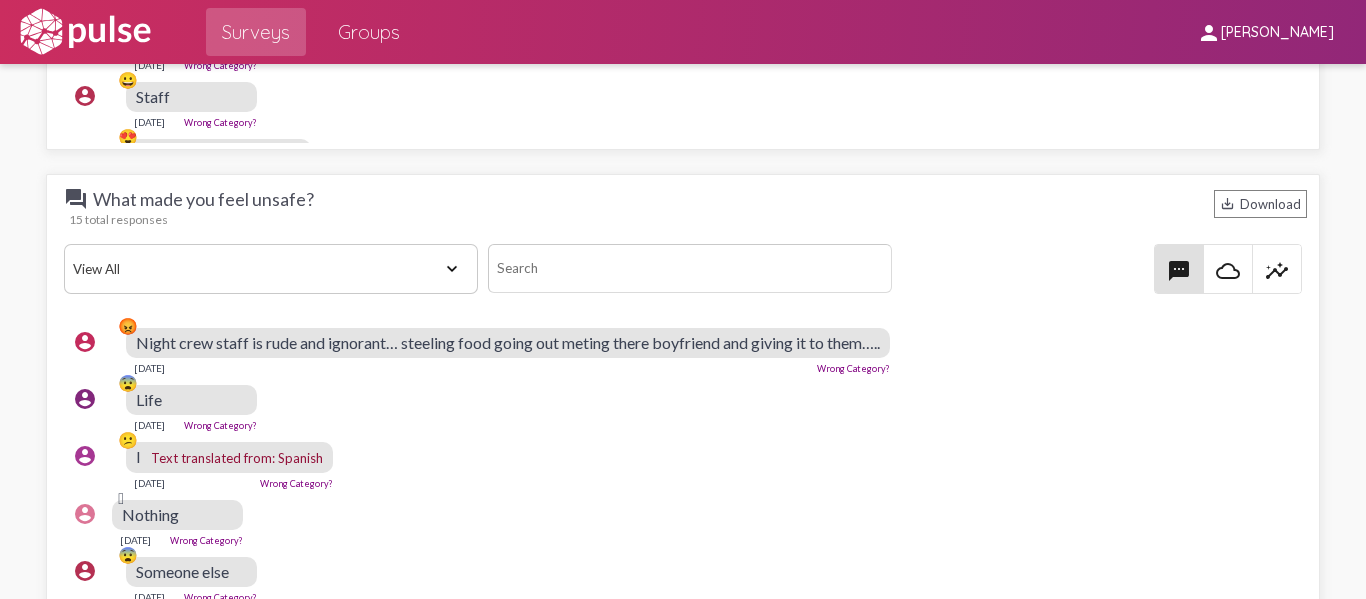 drag, startPoint x: 921, startPoint y: 338, endPoint x: 800, endPoint y: 358, distance: 122.641754 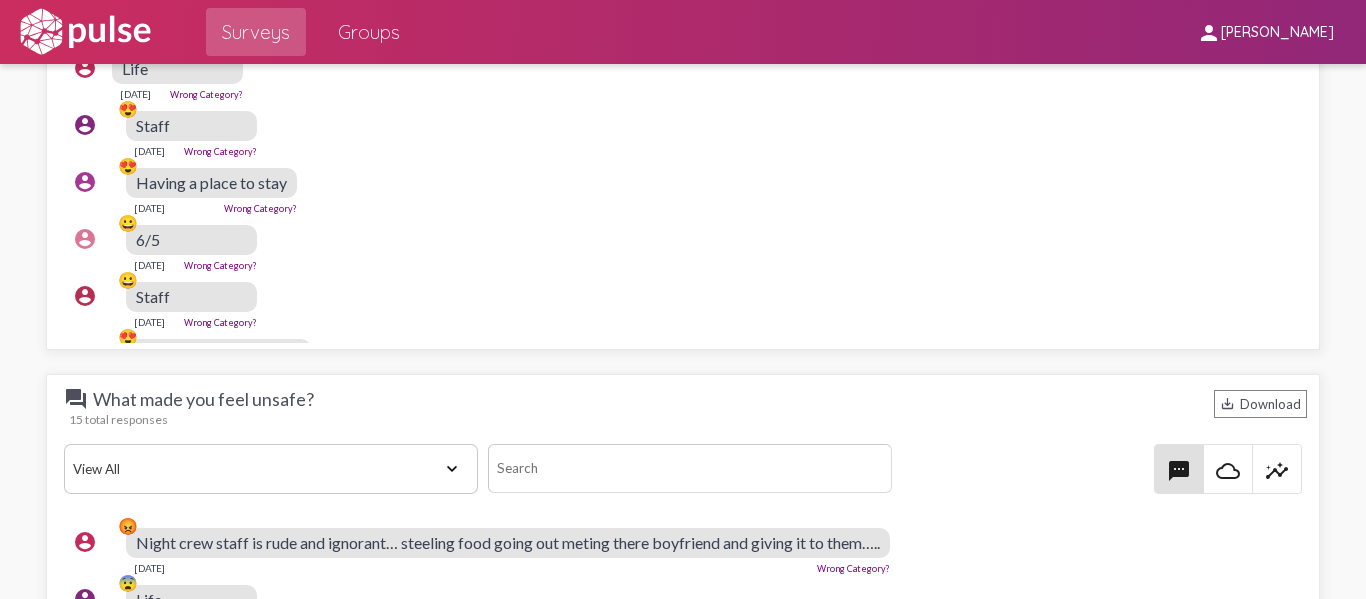 scroll, scrollTop: 2900, scrollLeft: 0, axis: vertical 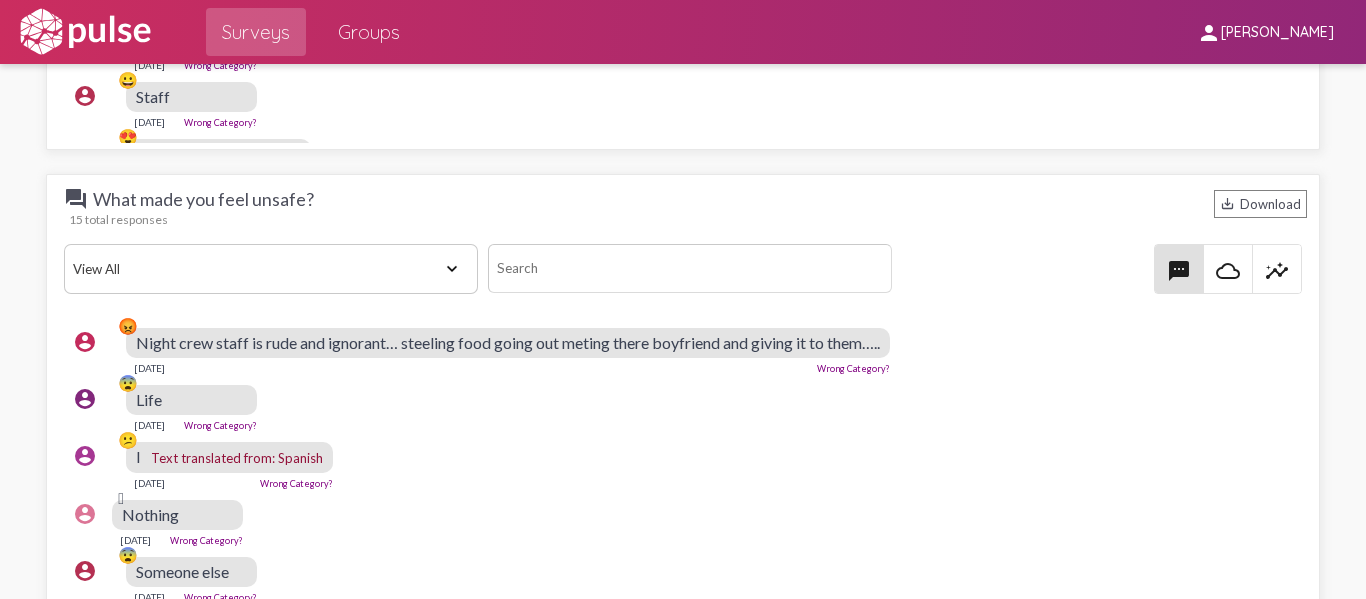 click on "Night crew staff is rude and ignorant… steeling food going out meting there boyfriend and giving it to them….." 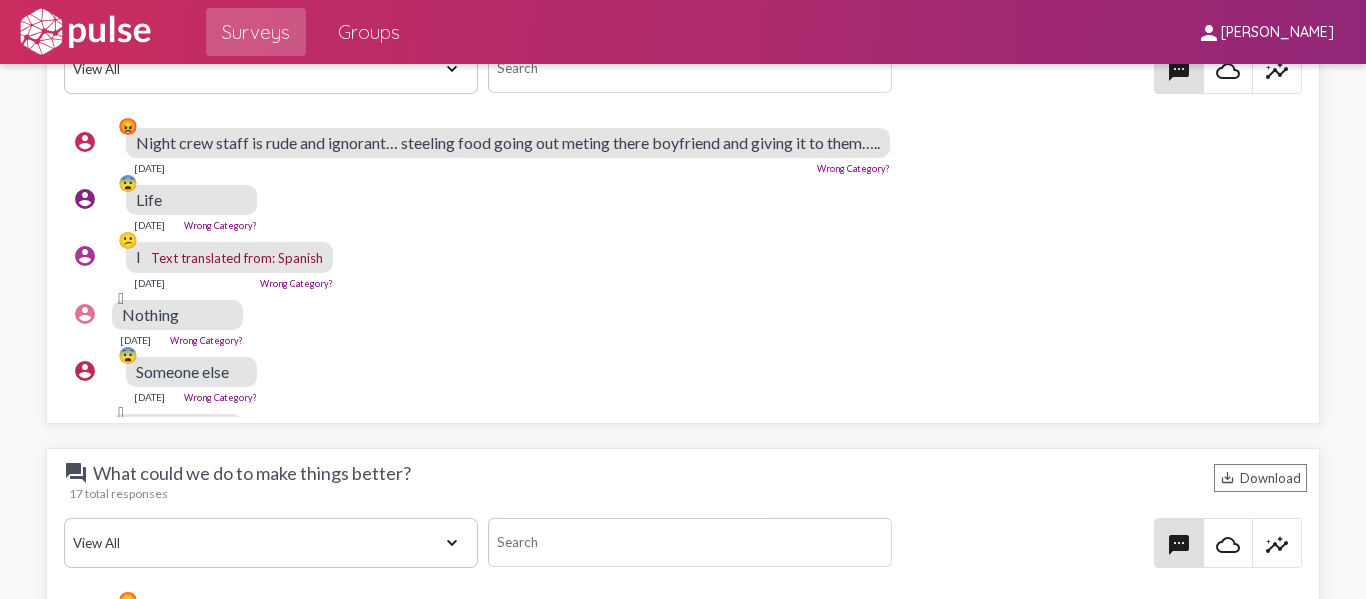 scroll, scrollTop: 2900, scrollLeft: 0, axis: vertical 